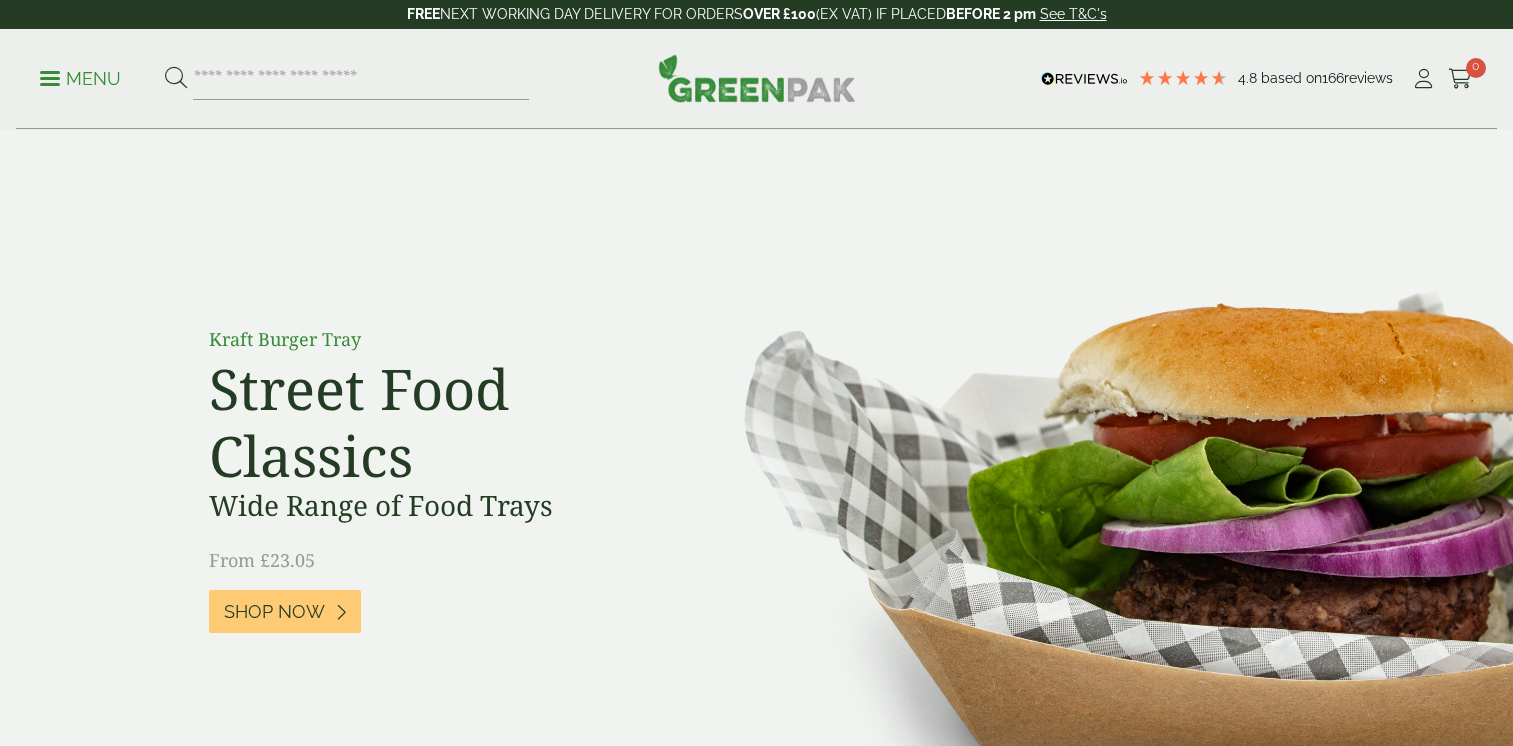 scroll, scrollTop: 0, scrollLeft: 0, axis: both 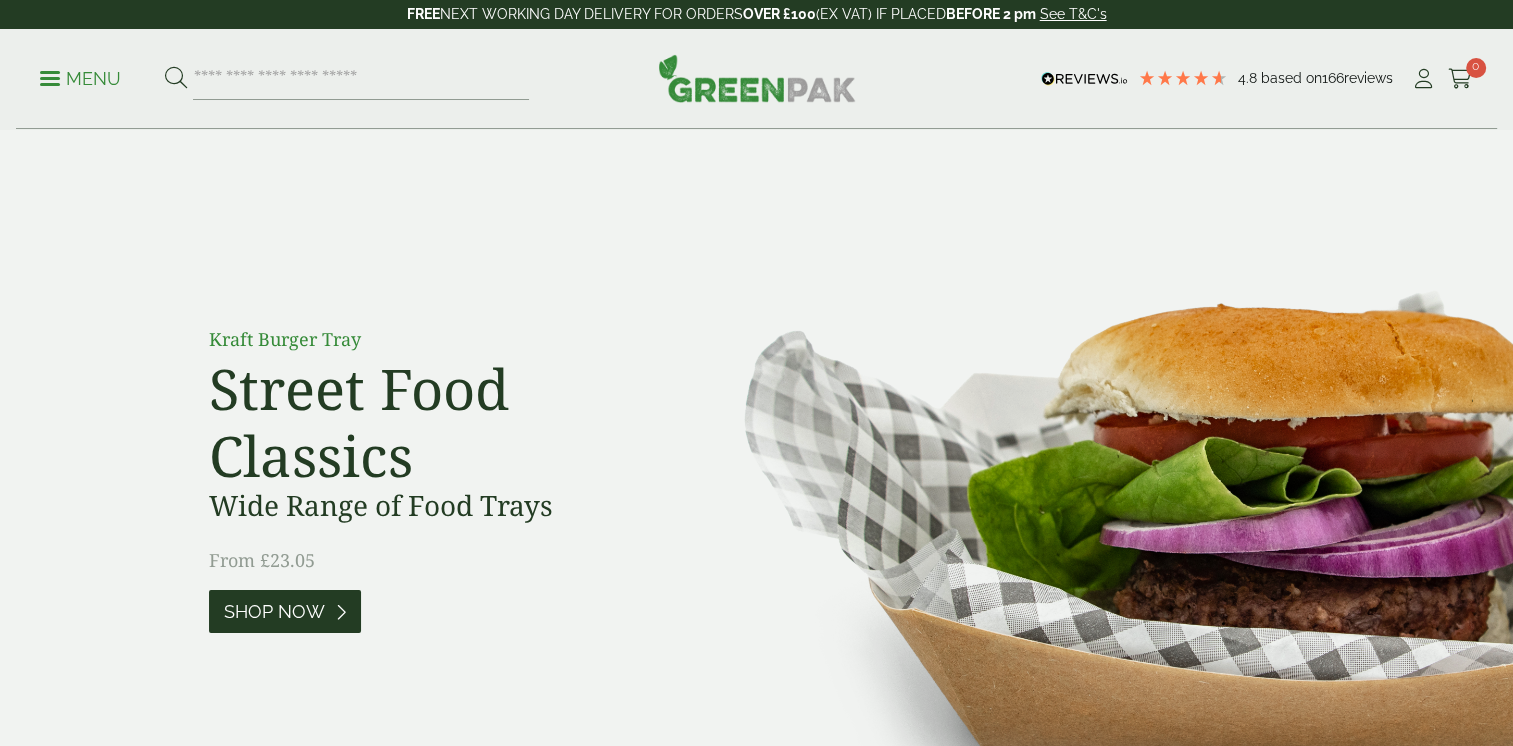 click on "Shop Now" at bounding box center (274, 612) 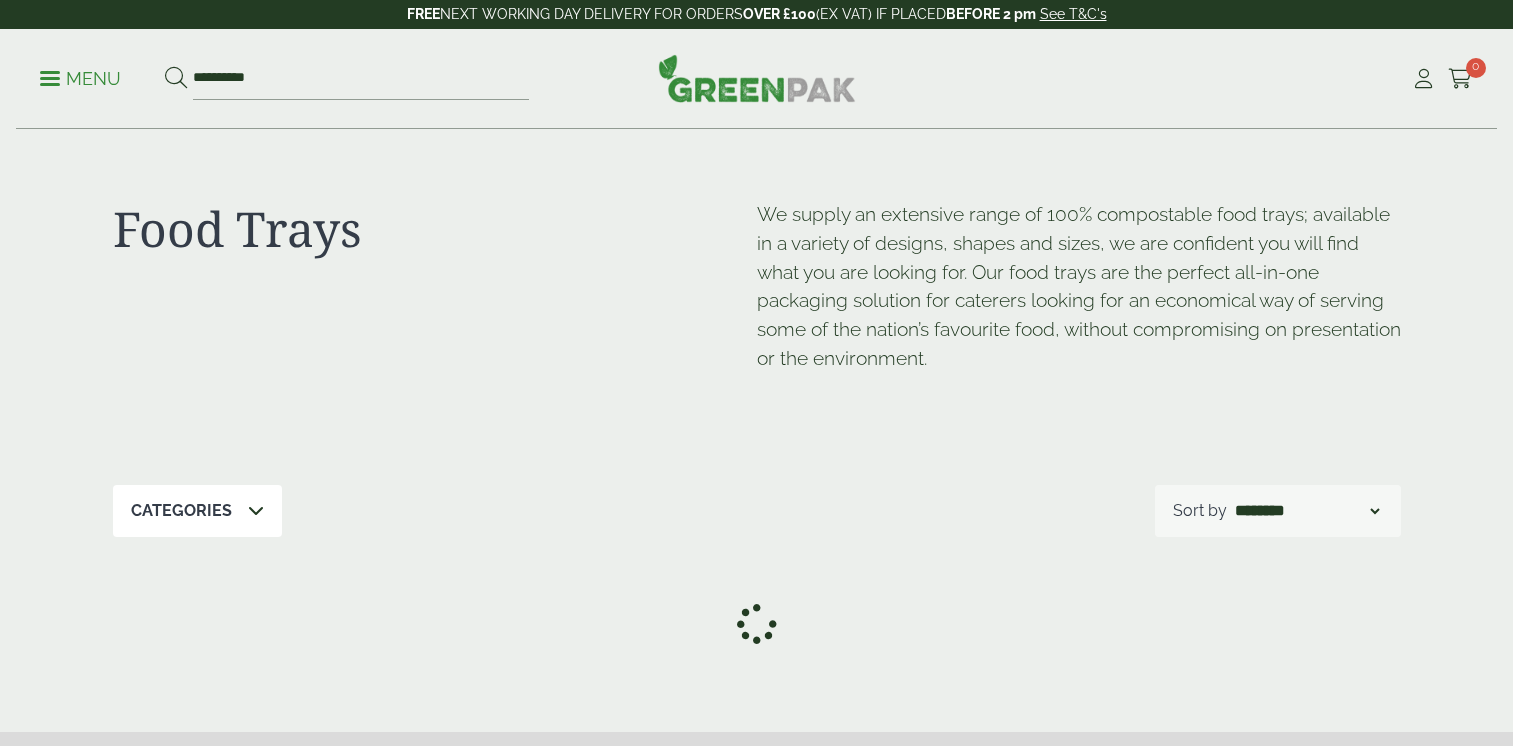scroll, scrollTop: 0, scrollLeft: 0, axis: both 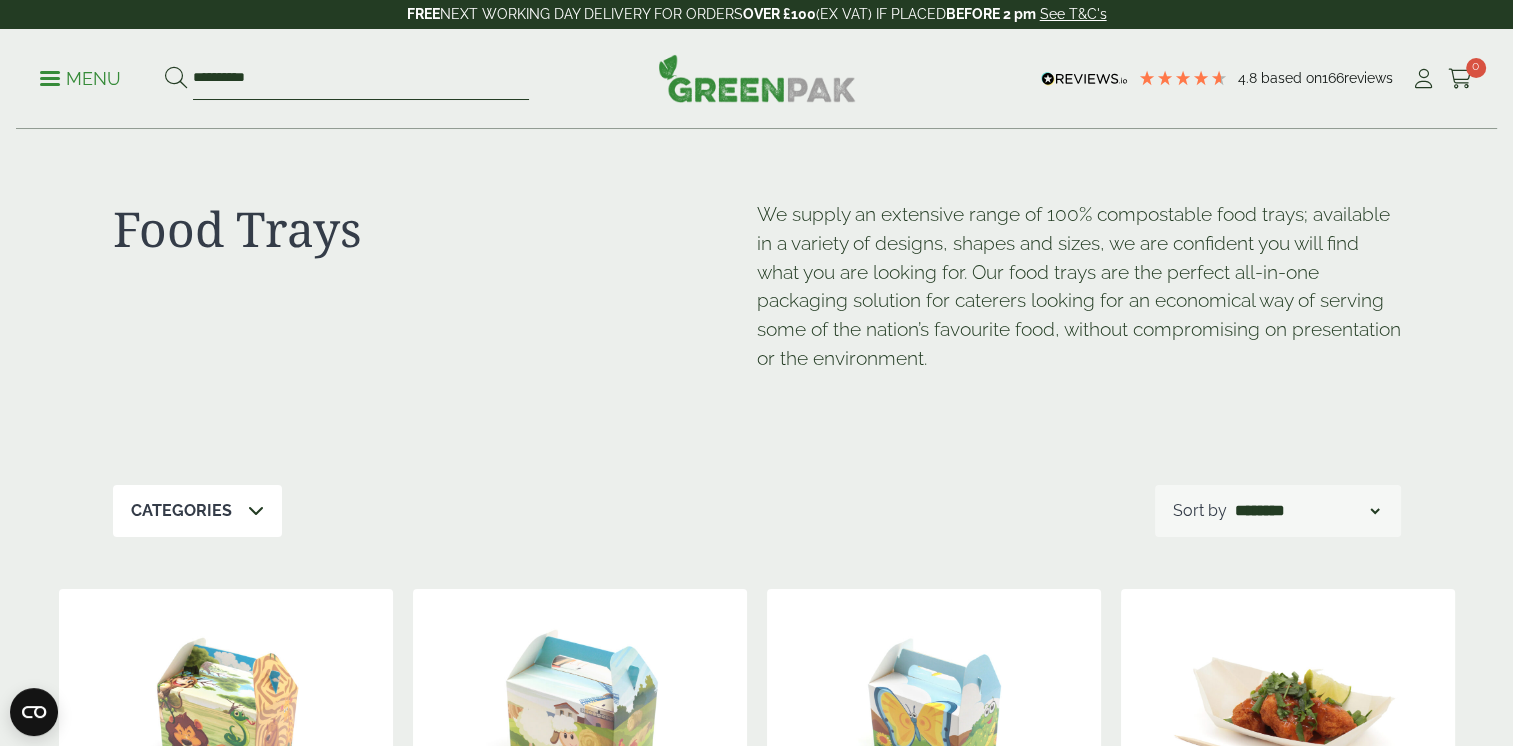 drag, startPoint x: 281, startPoint y: 73, endPoint x: 108, endPoint y: 91, distance: 173.9339 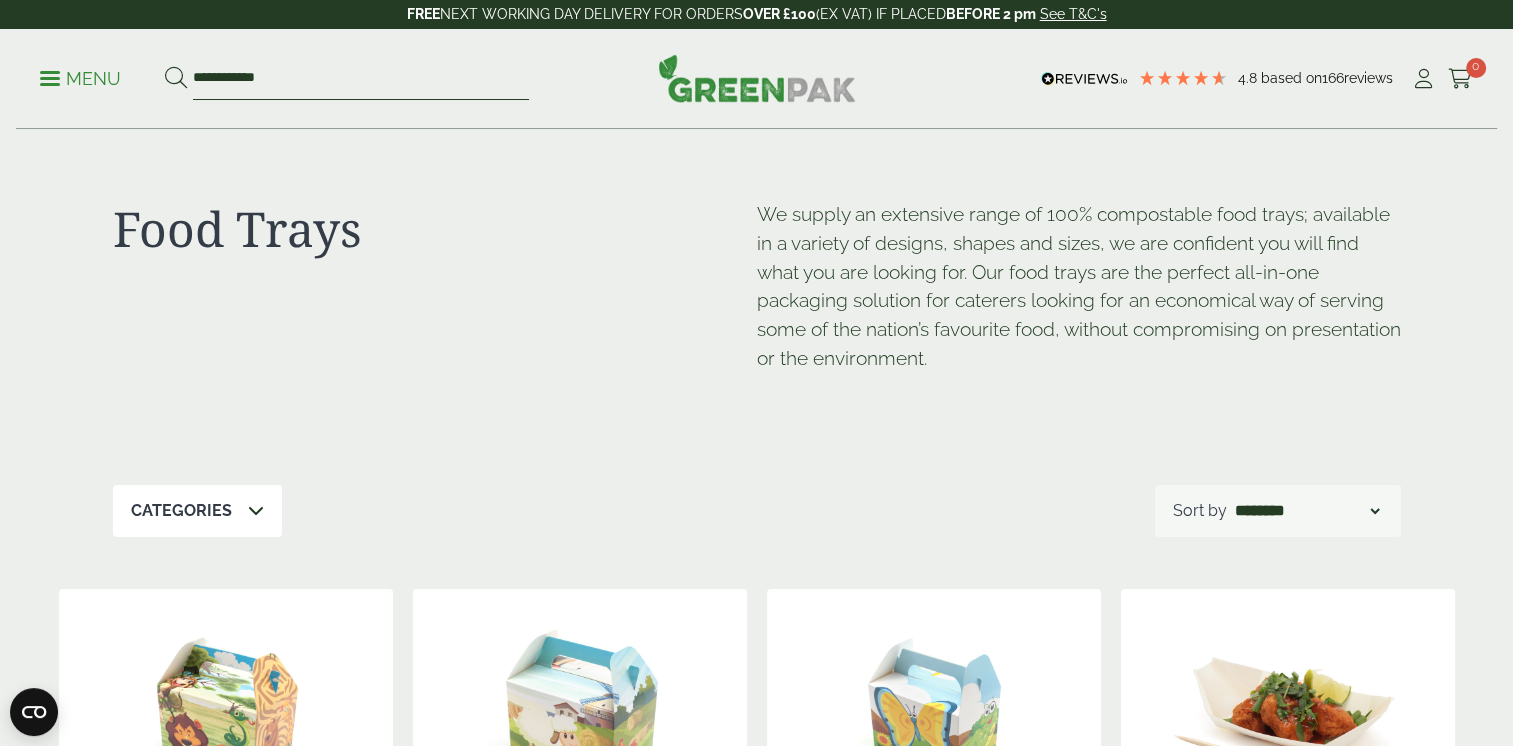 type on "**********" 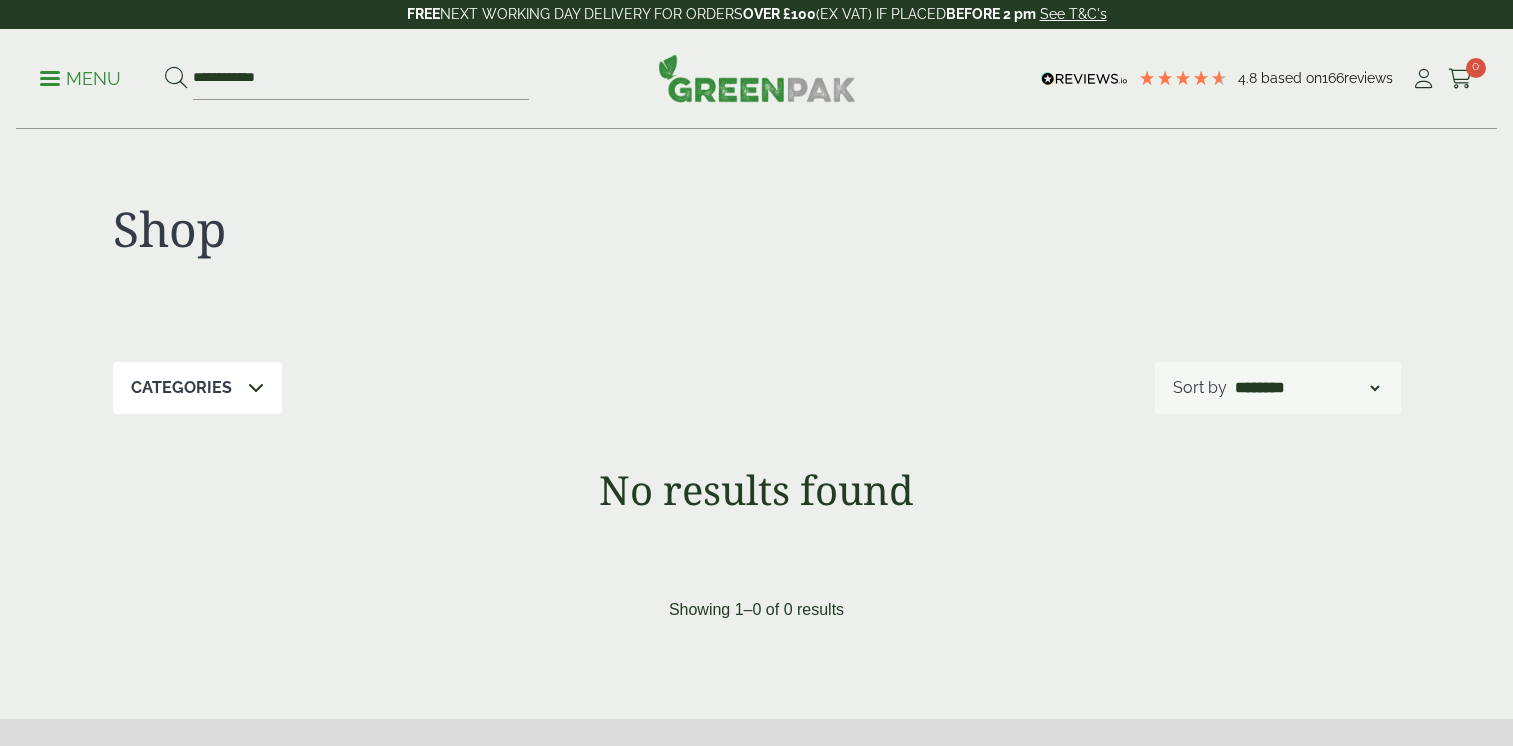 scroll, scrollTop: 0, scrollLeft: 0, axis: both 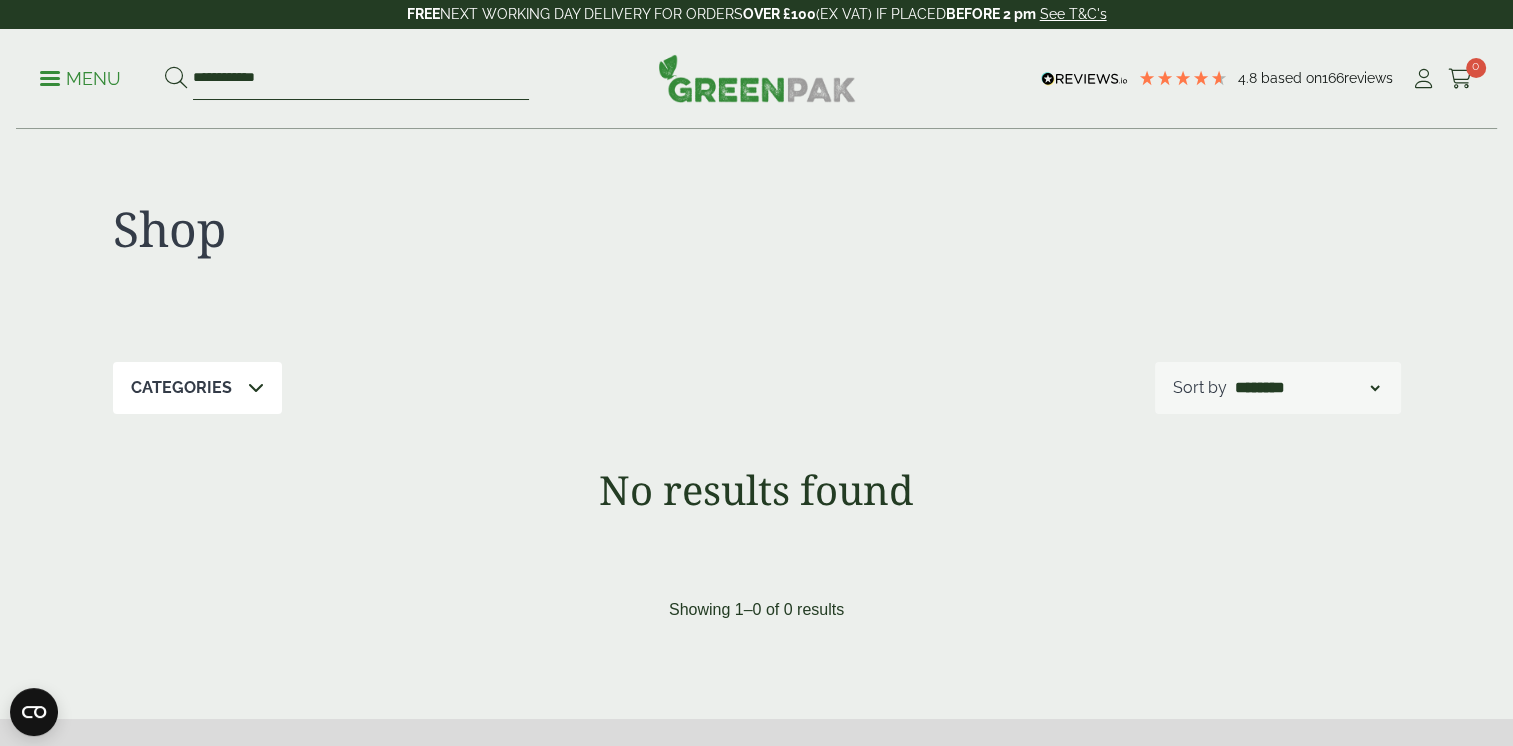 drag, startPoint x: 287, startPoint y: 82, endPoint x: 11, endPoint y: 98, distance: 276.46338 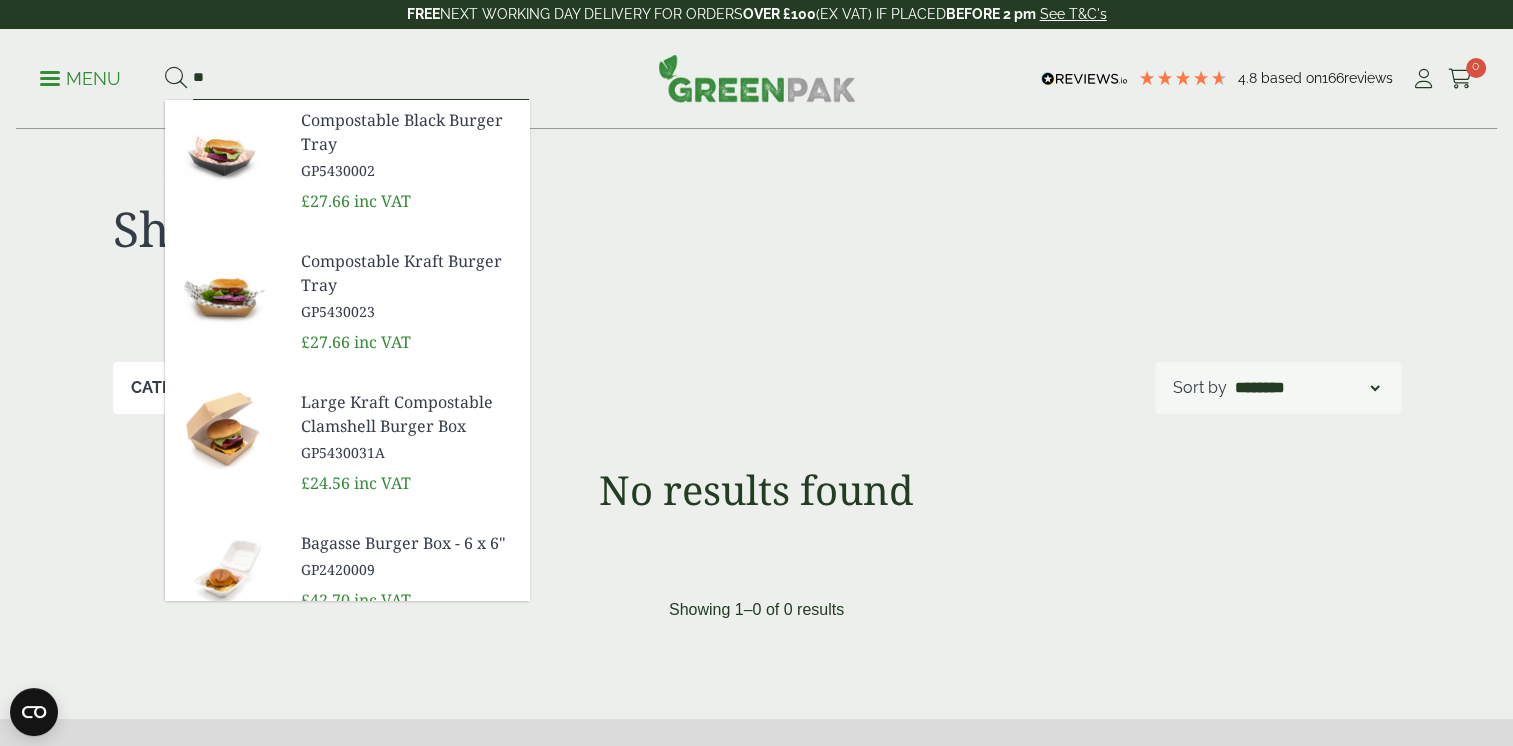 type on "*" 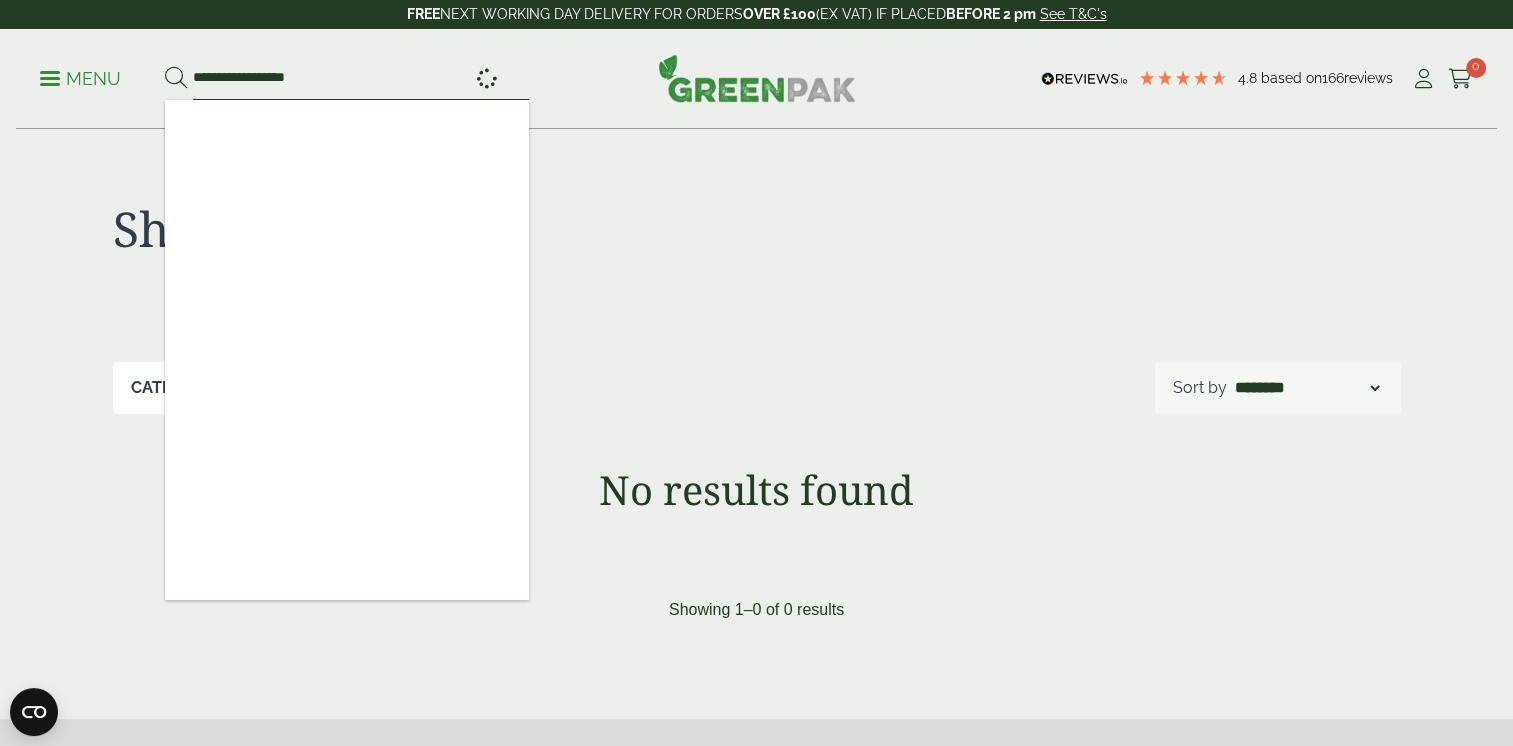 type on "**********" 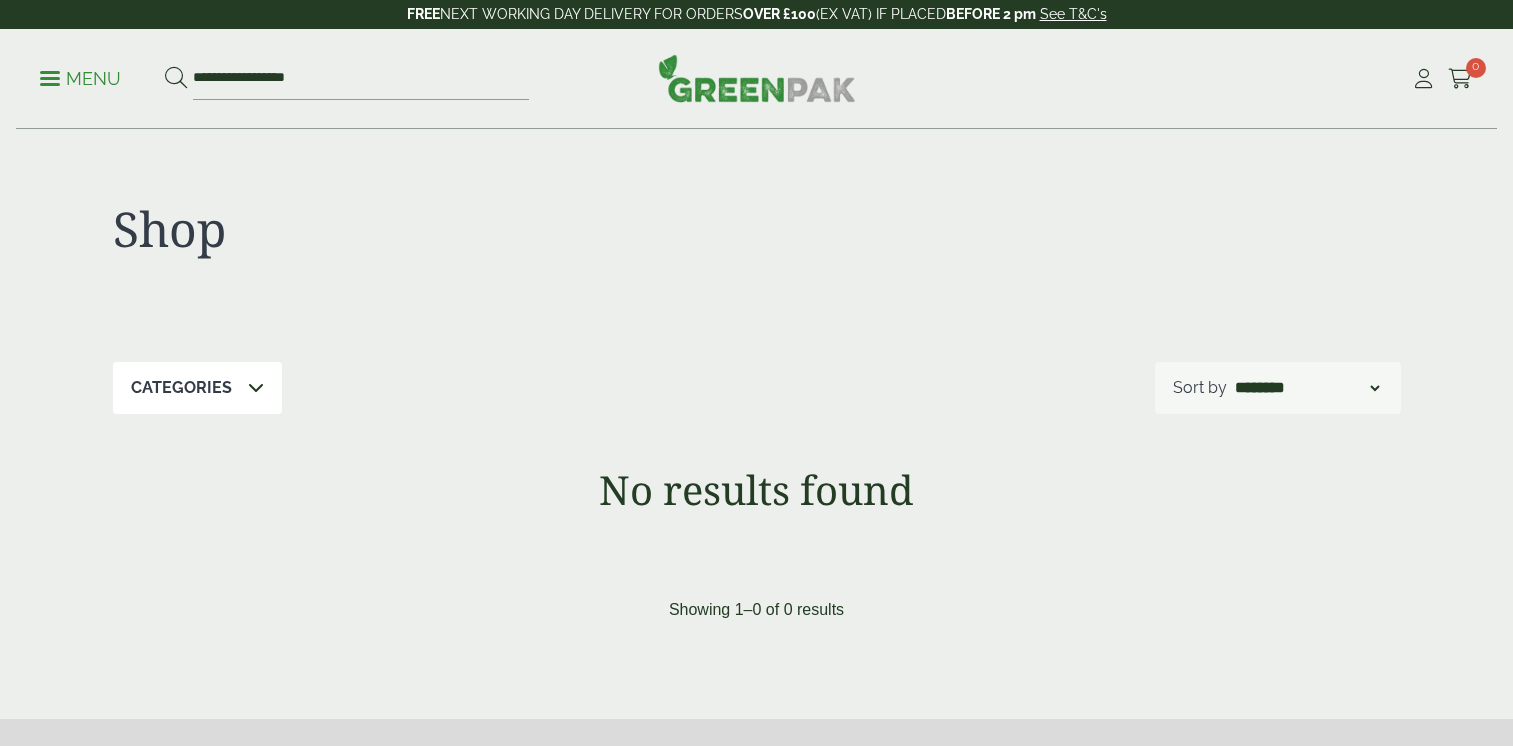 scroll, scrollTop: 0, scrollLeft: 0, axis: both 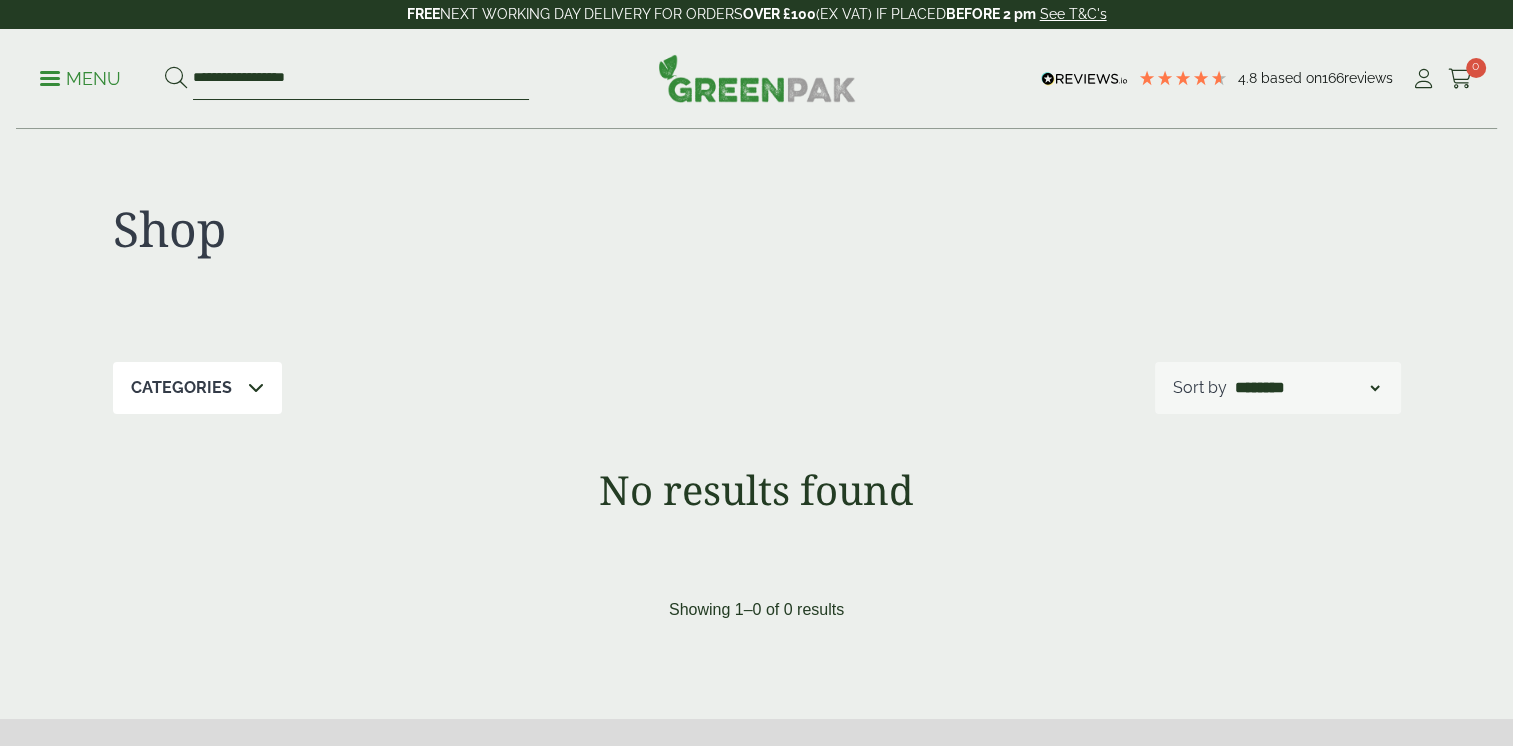 drag, startPoint x: 332, startPoint y: 76, endPoint x: -4, endPoint y: 86, distance: 336.14877 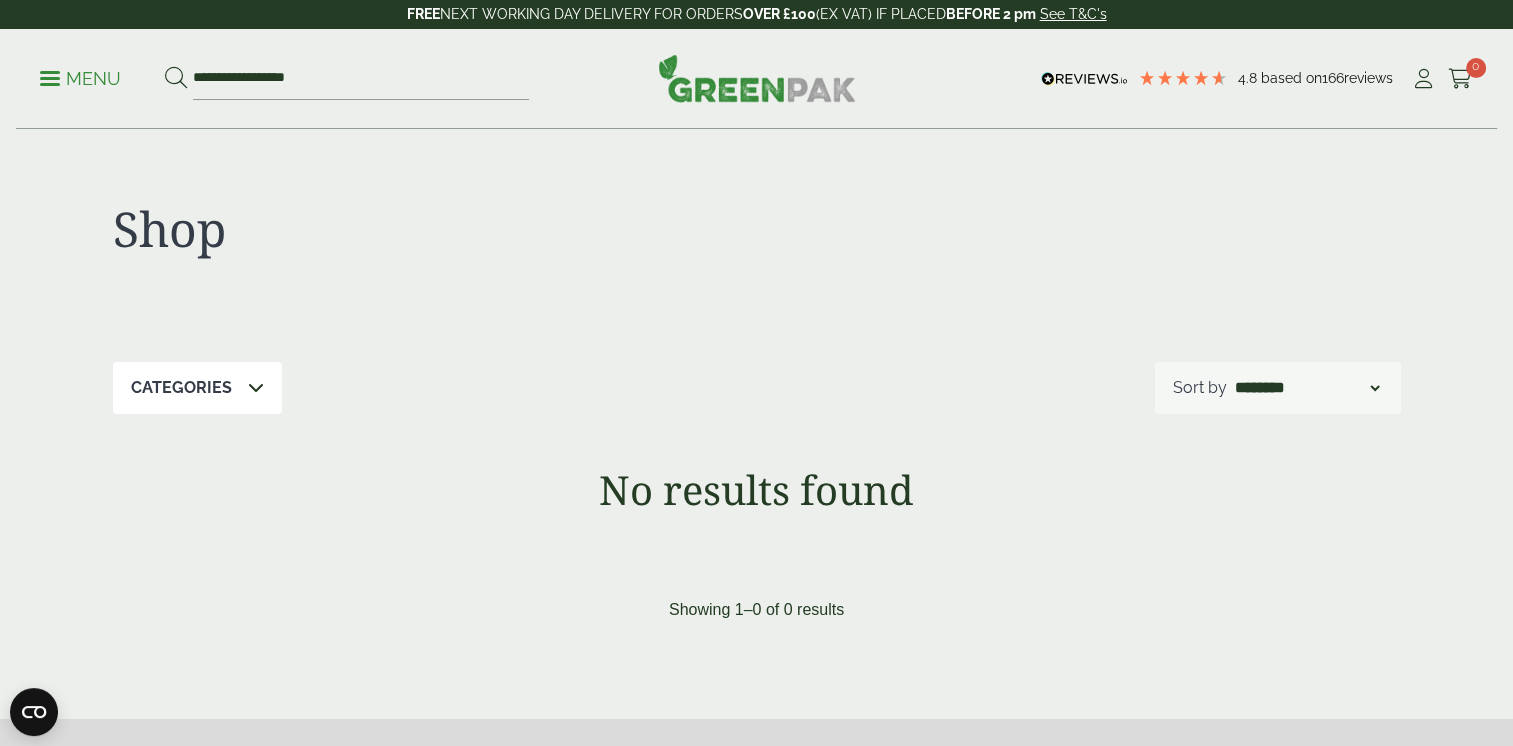 click on "**********" at bounding box center (756, 79) 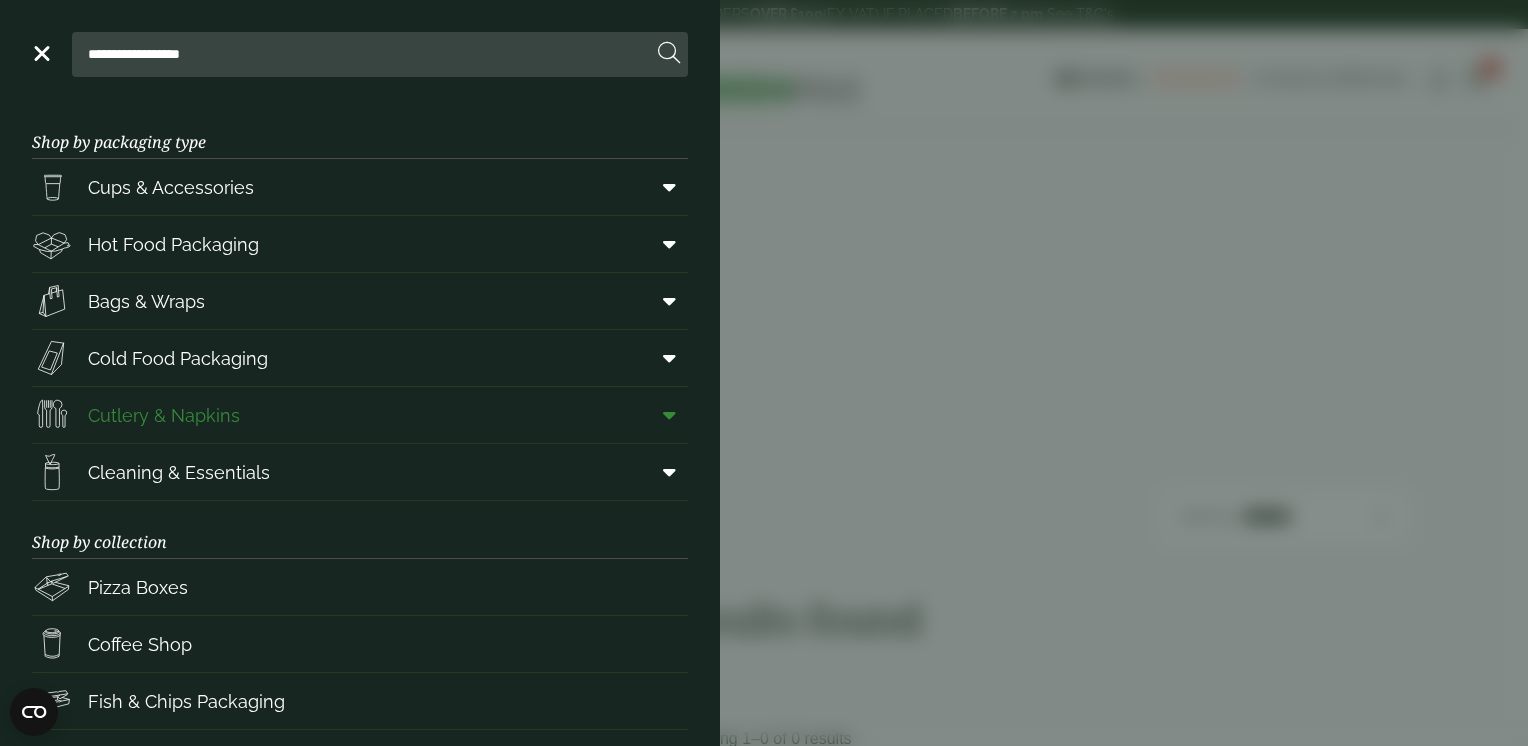 click at bounding box center (669, 415) 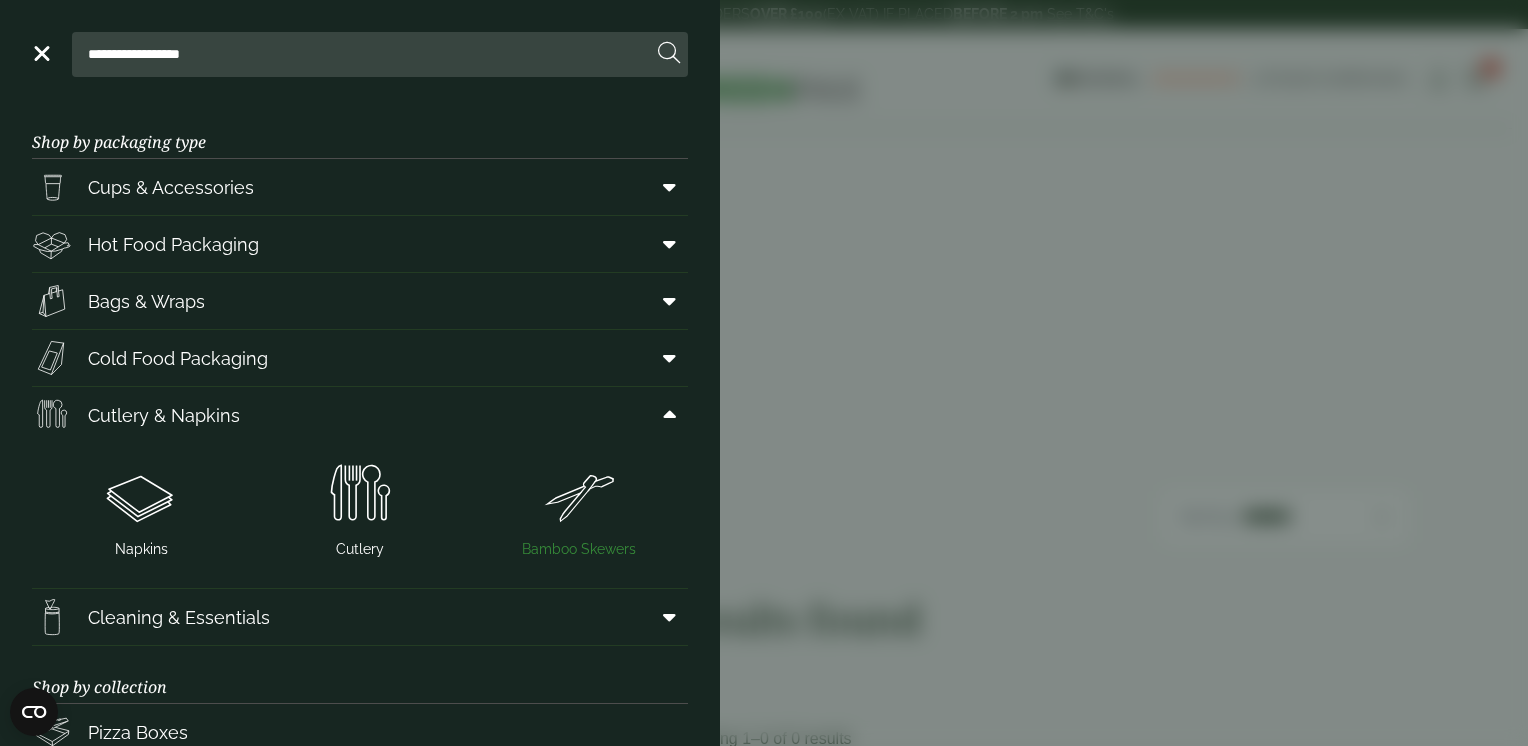 click at bounding box center (578, 495) 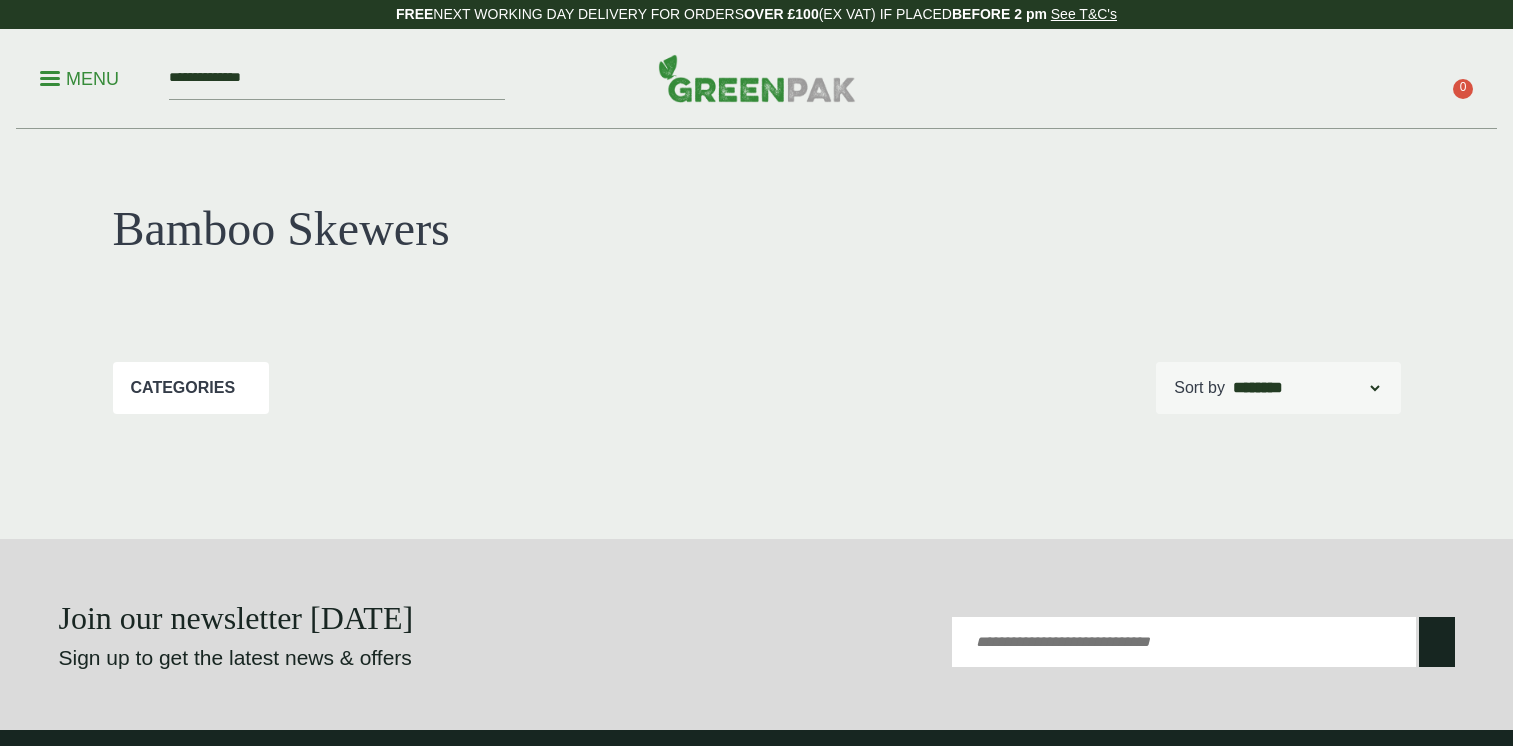 scroll, scrollTop: 0, scrollLeft: 0, axis: both 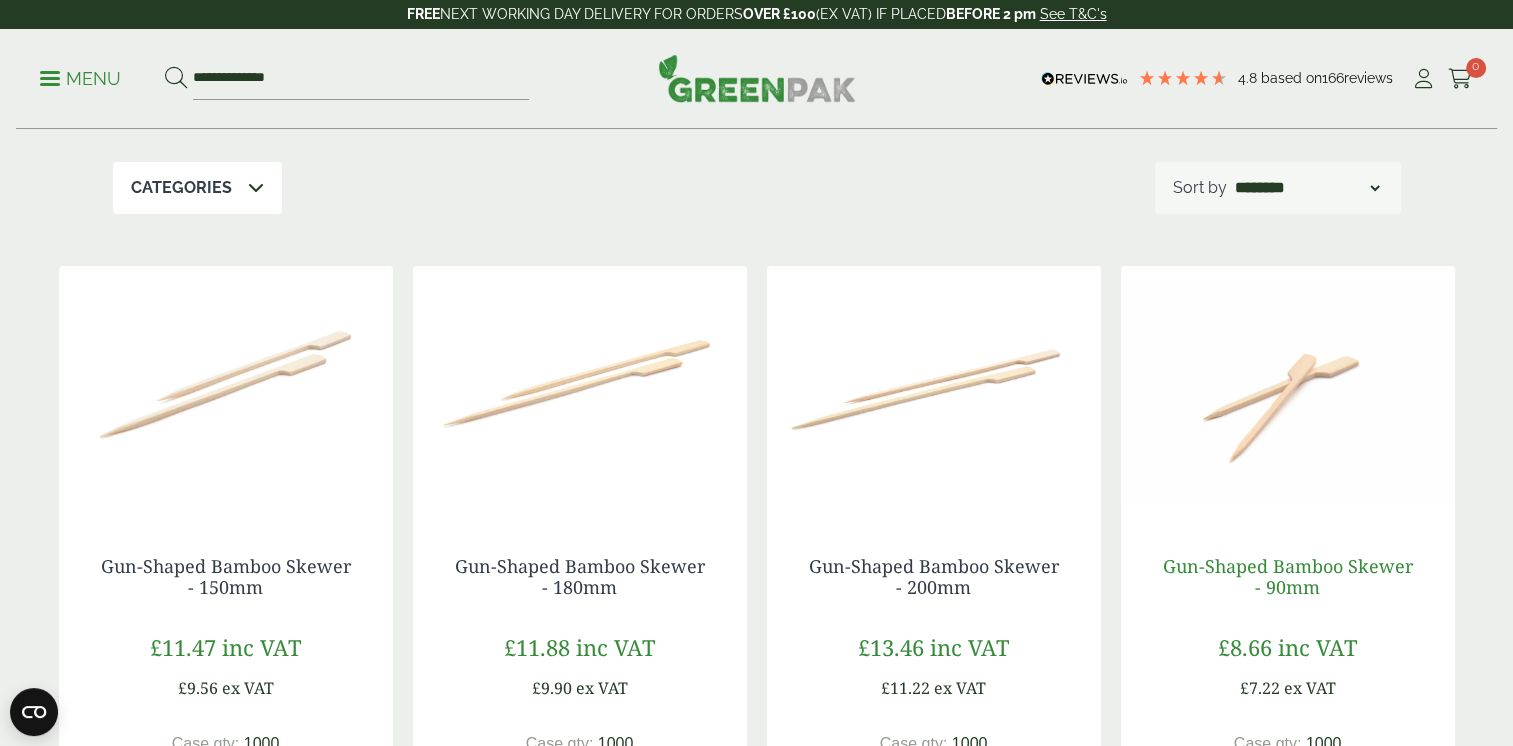 click on "Gun-Shaped Bamboo Skewer - 90mm" at bounding box center (1288, 577) 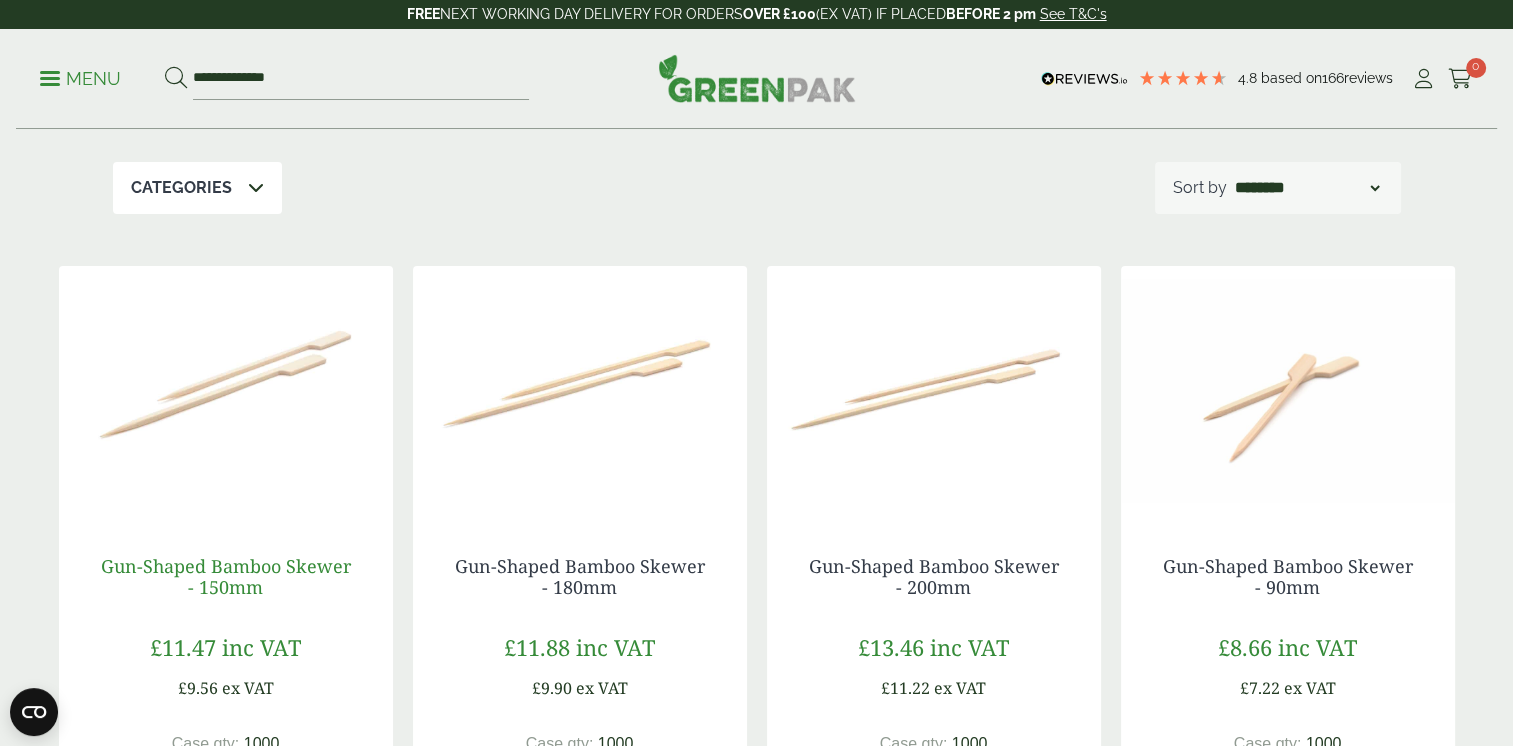 click on "Gun-Shaped Bamboo Skewer - 150mm" at bounding box center (226, 577) 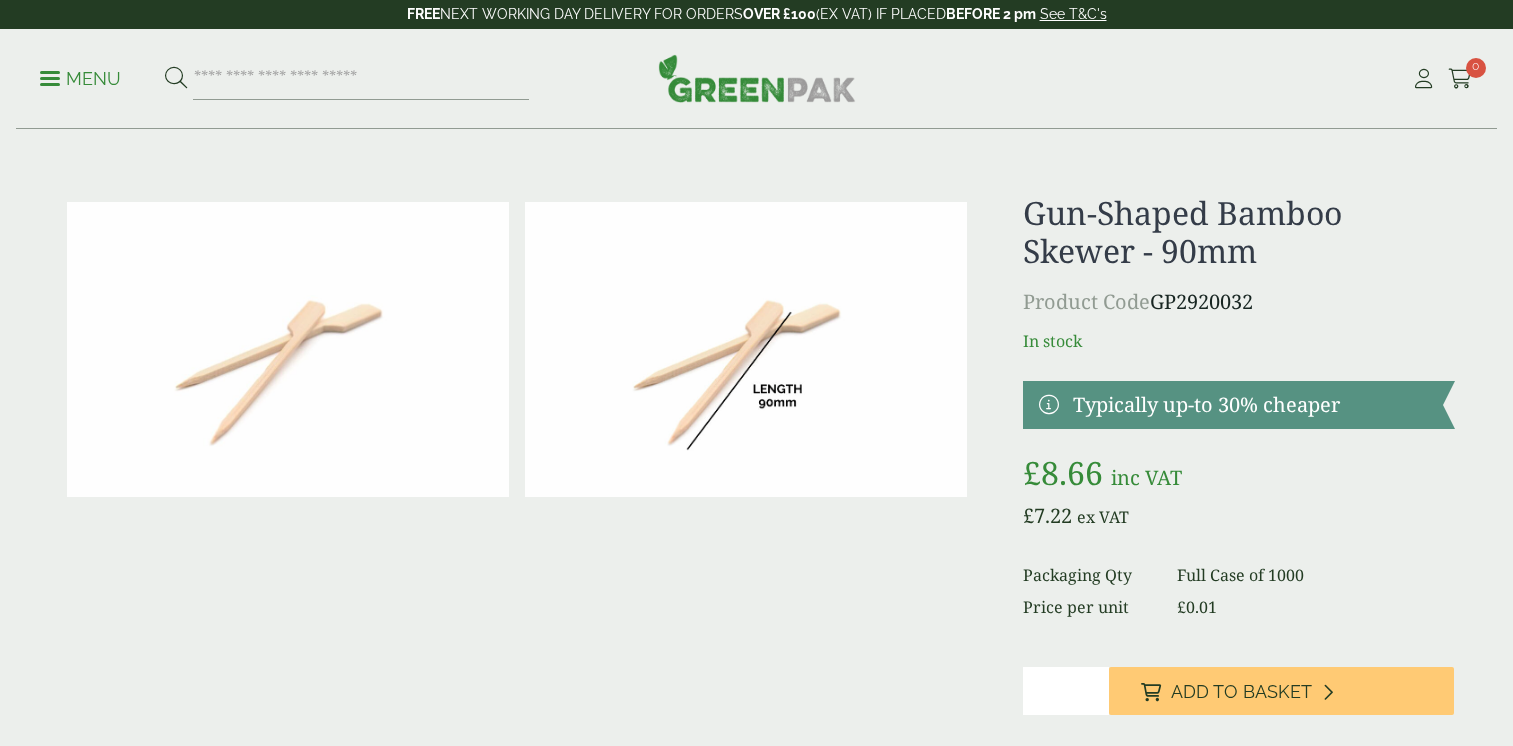 scroll, scrollTop: 0, scrollLeft: 0, axis: both 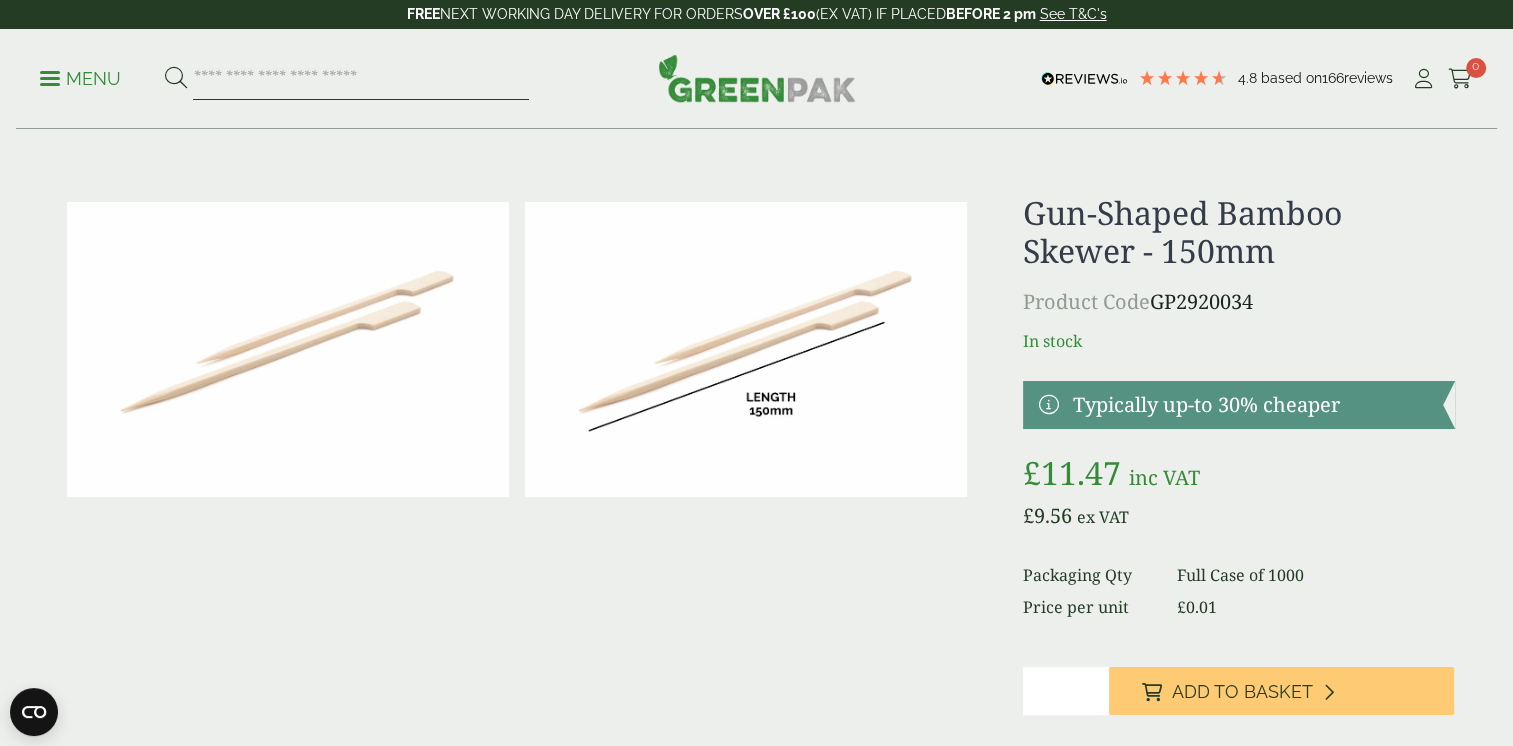click at bounding box center [361, 79] 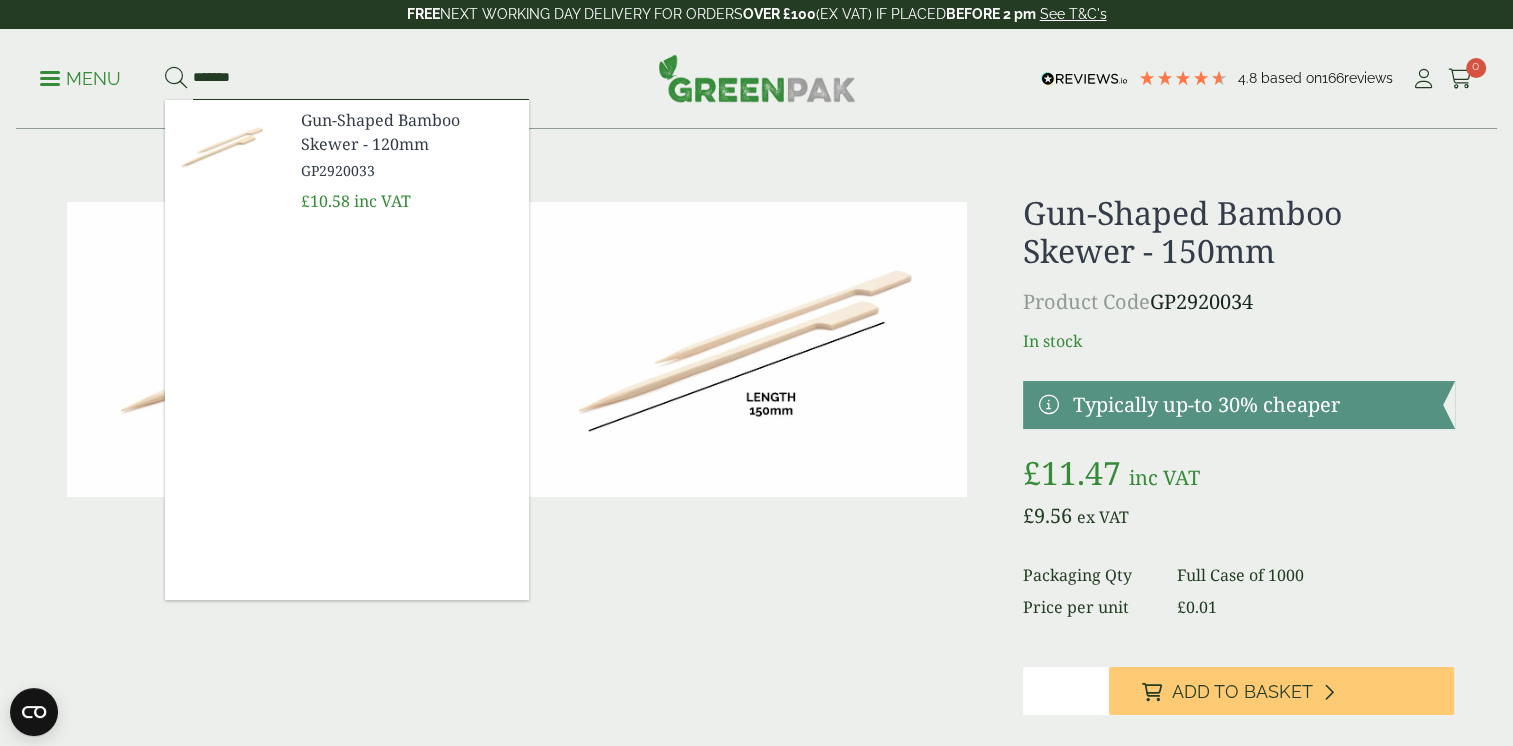 type on "*******" 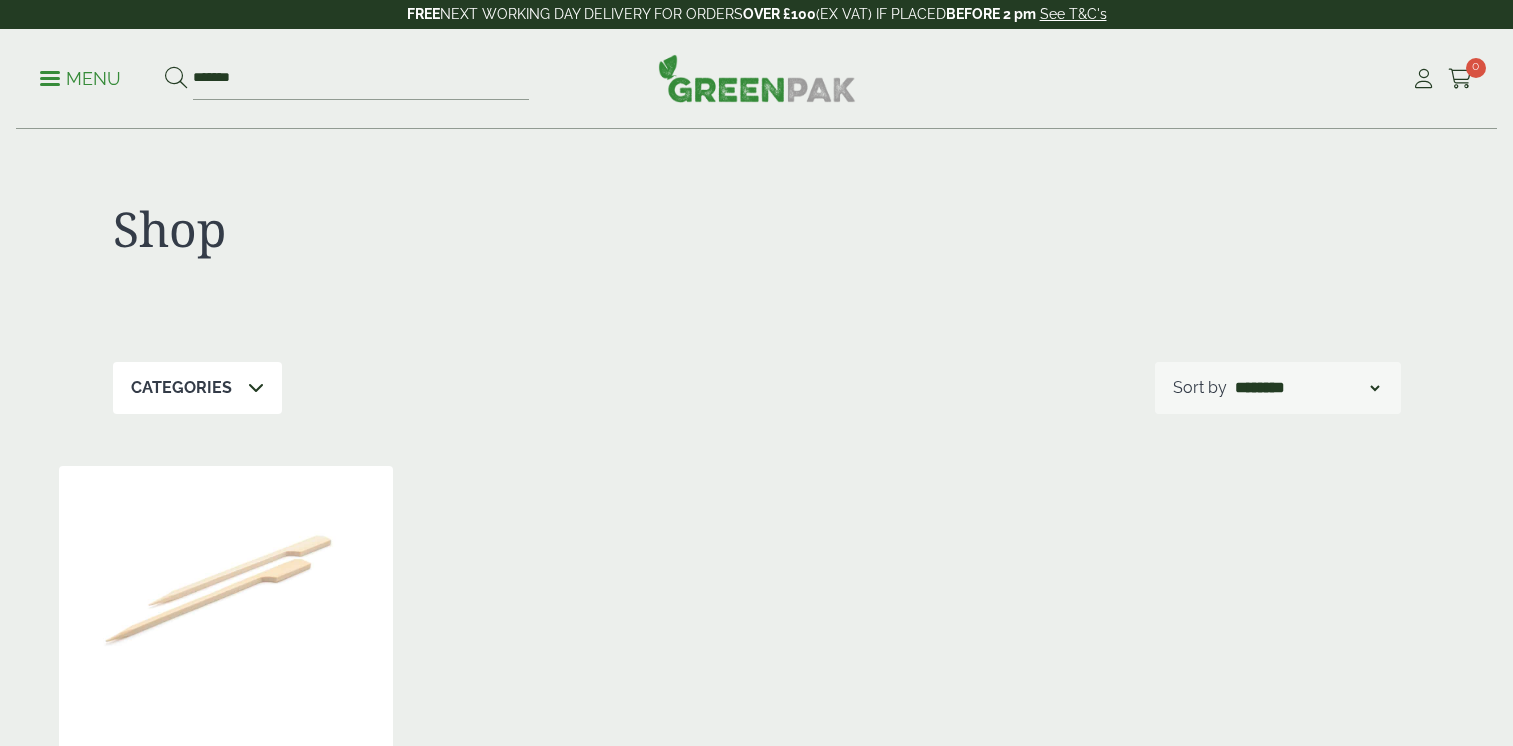 scroll, scrollTop: 0, scrollLeft: 0, axis: both 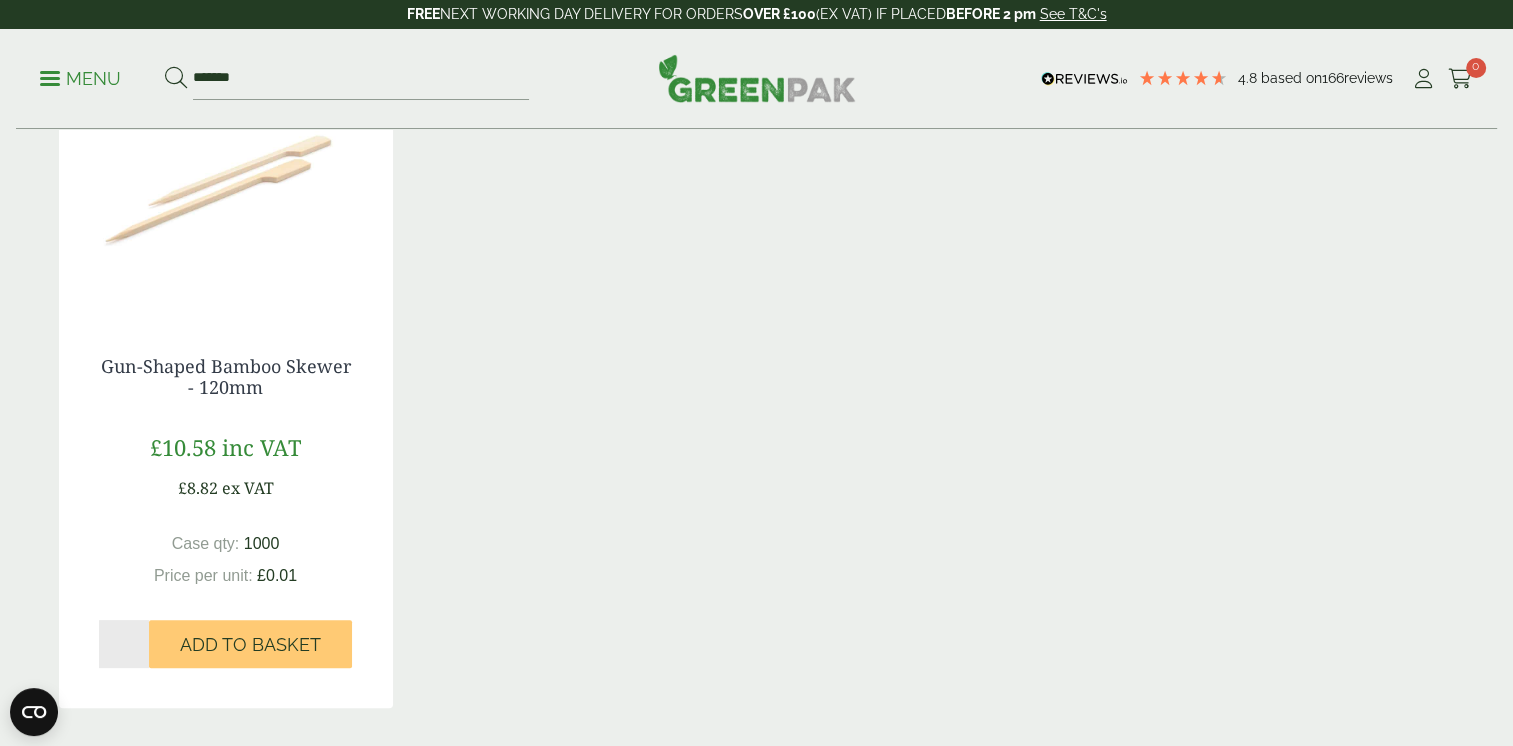 click on "*" at bounding box center (124, 644) 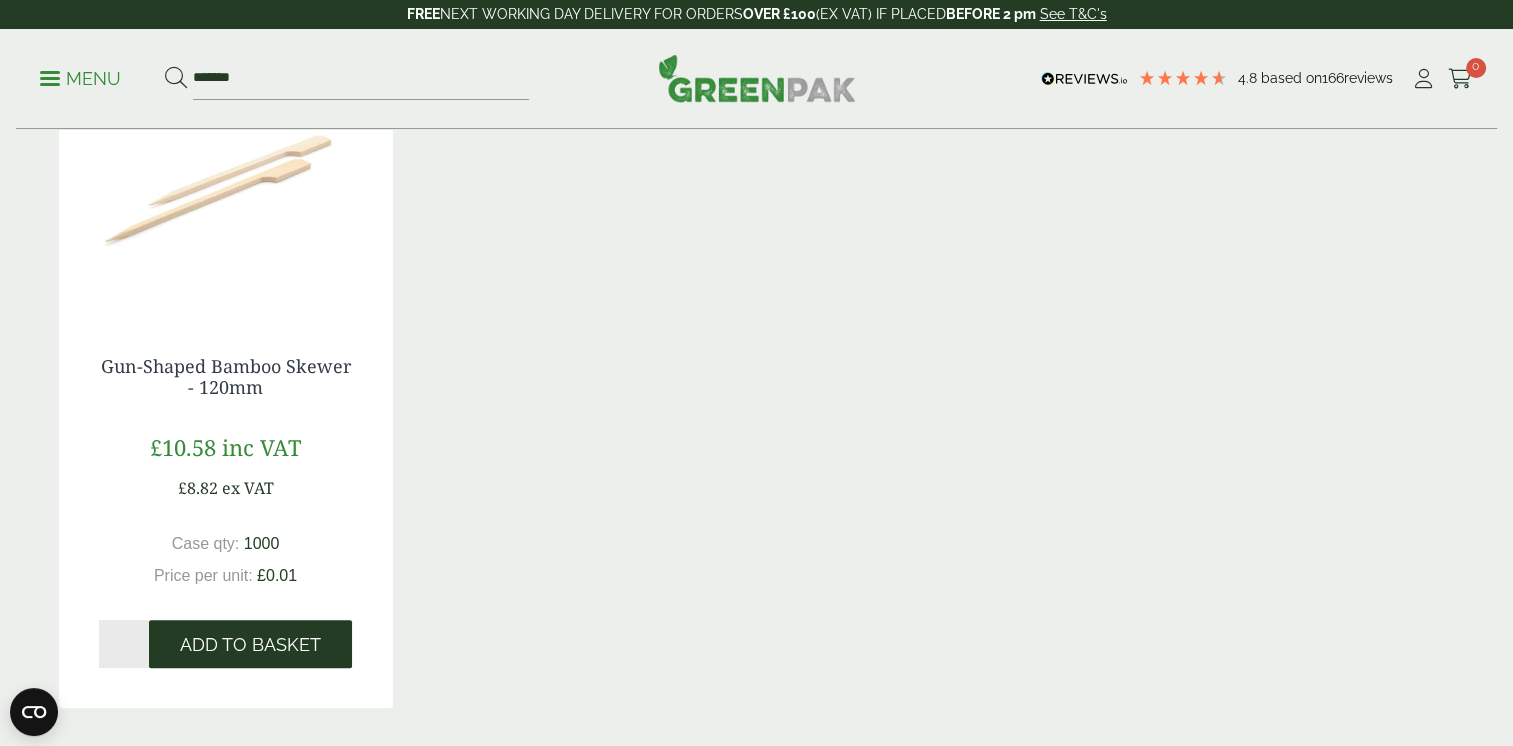 click on "Add to Basket" at bounding box center (250, 645) 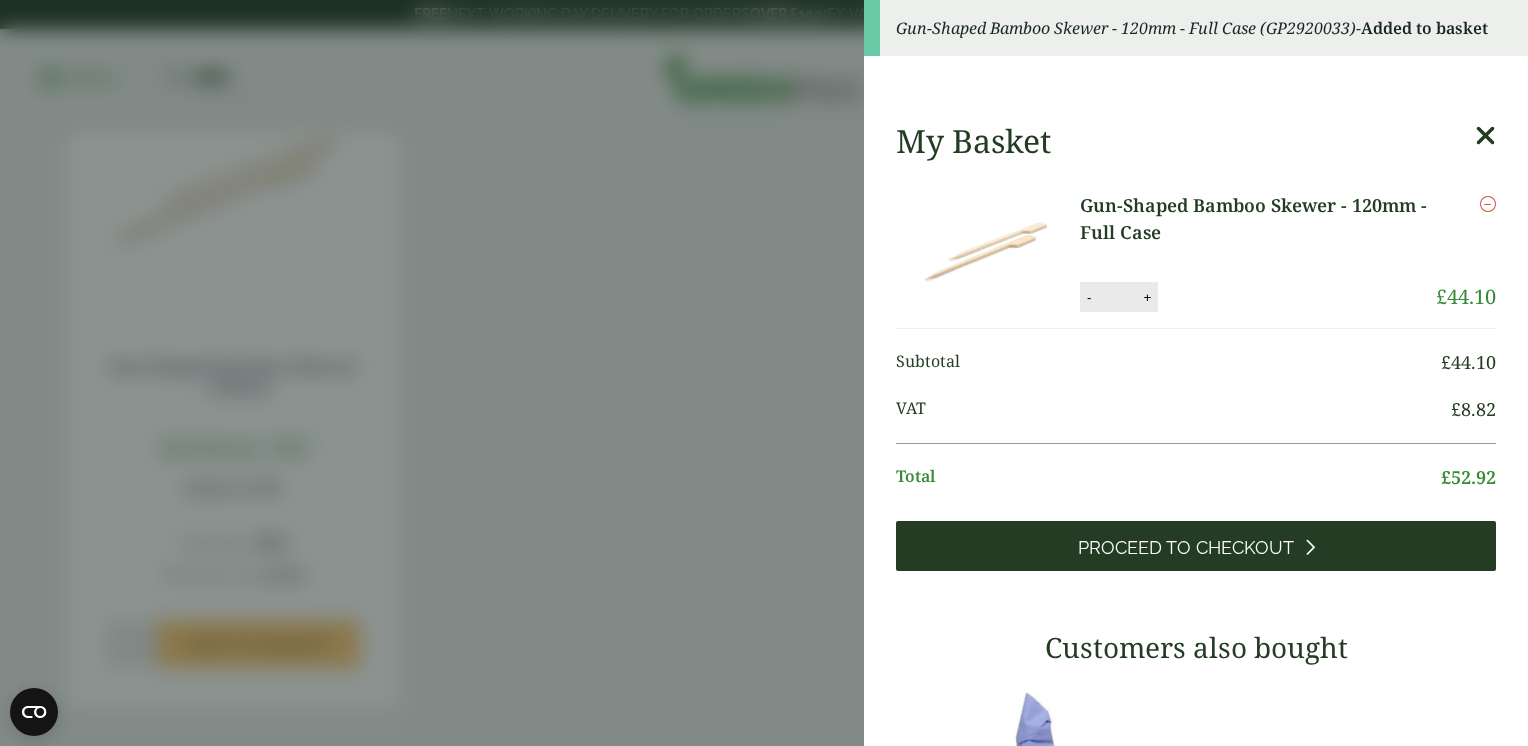 click on "Proceed to Checkout" at bounding box center (1186, 548) 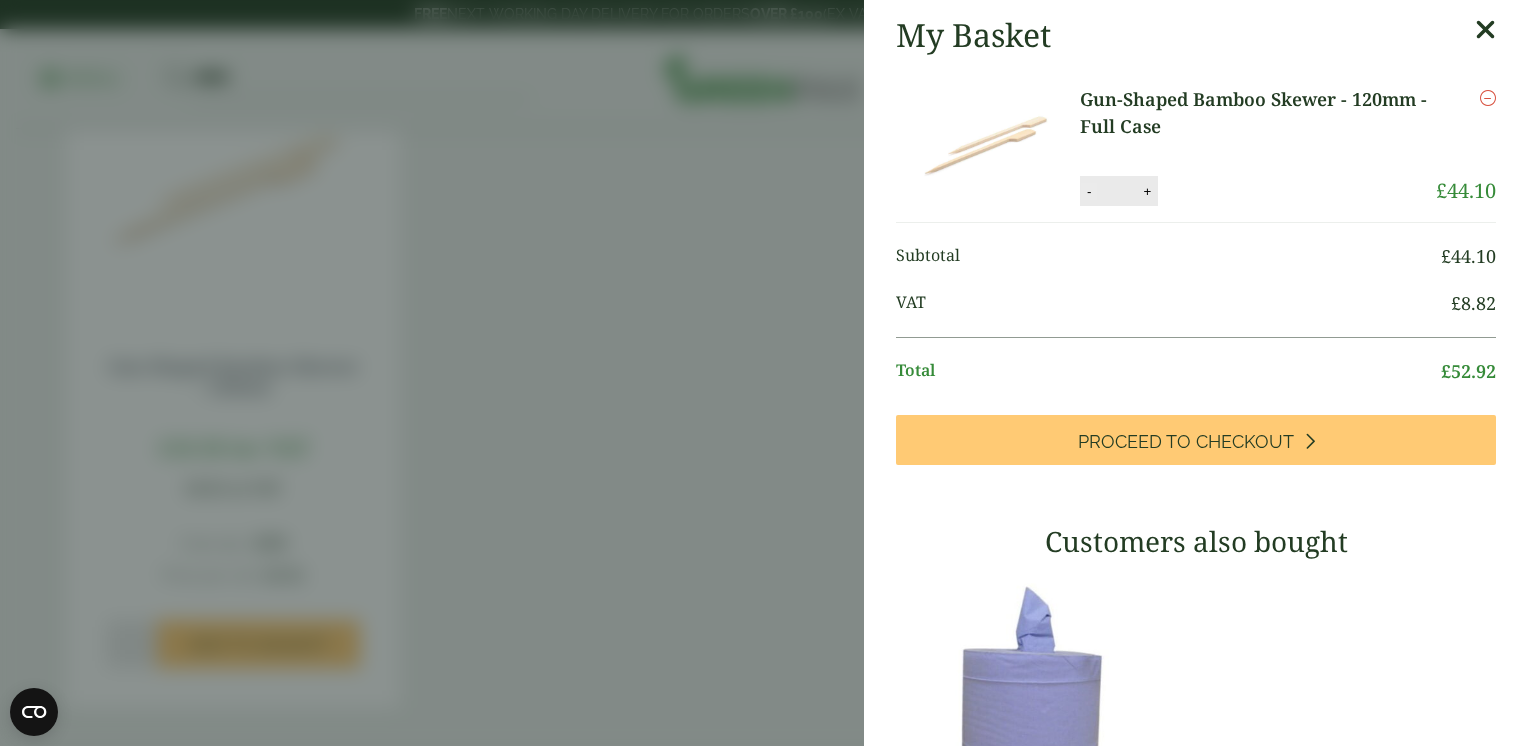 click on "-" at bounding box center [1089, 191] 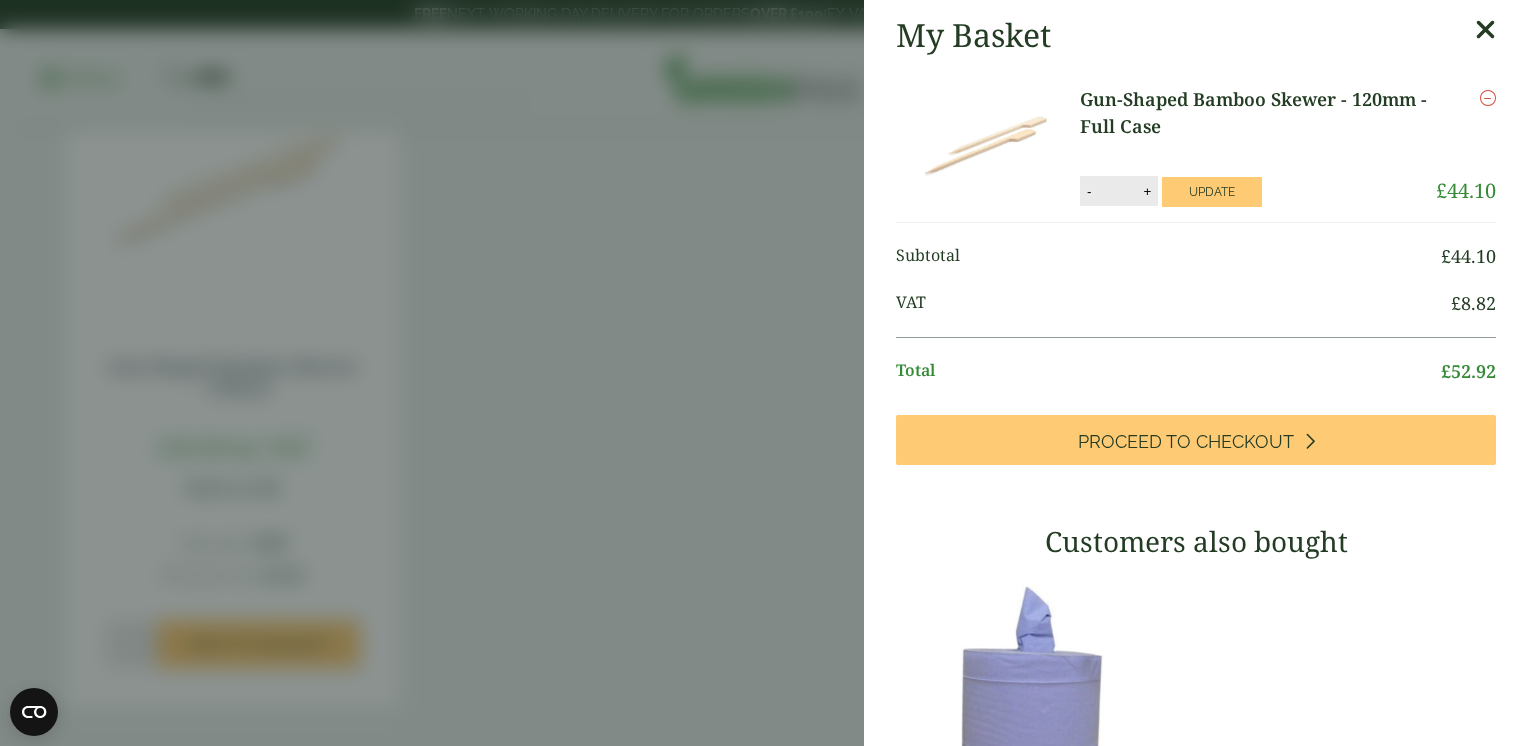 click on "-" at bounding box center [1089, 191] 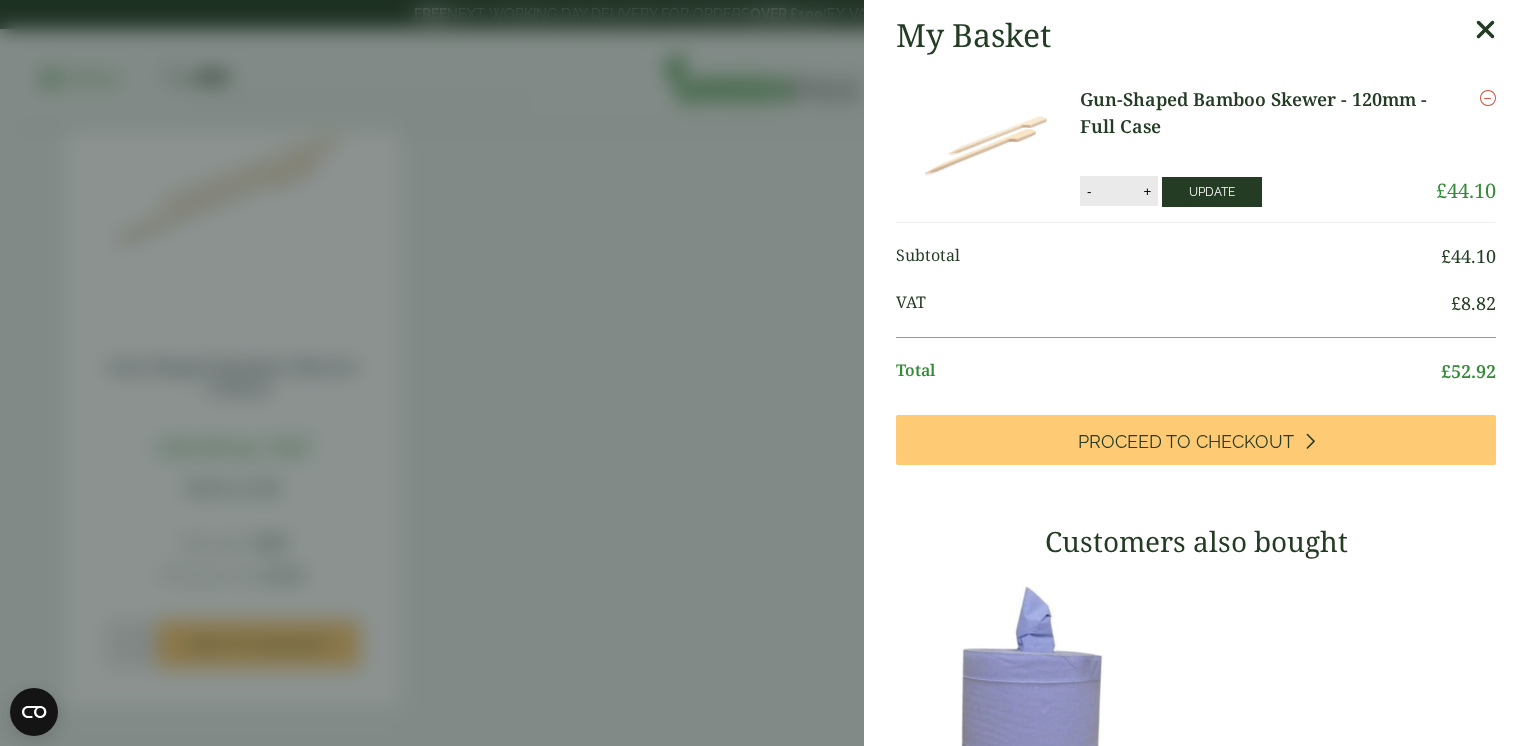click on "Update" at bounding box center [1212, 192] 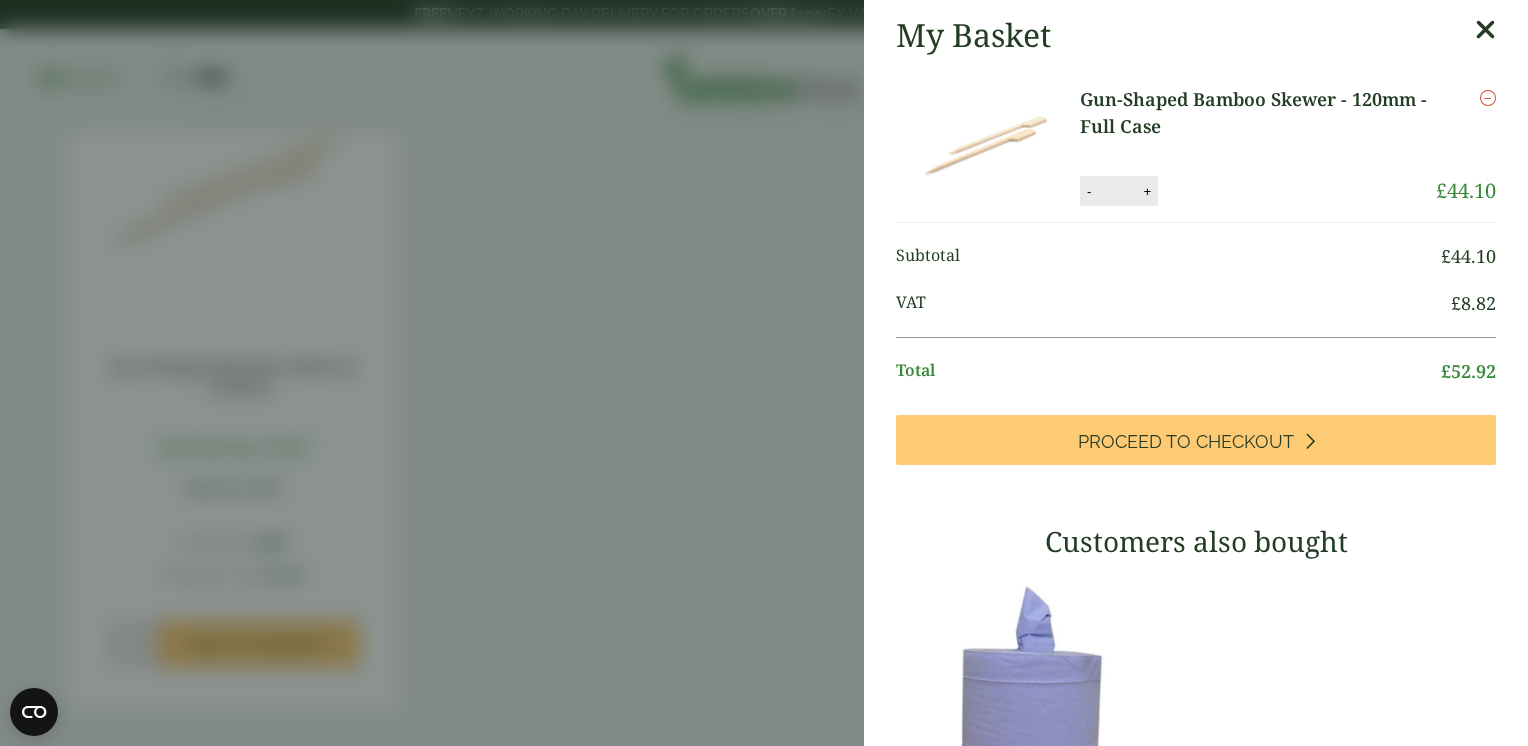 click on "-" at bounding box center [1089, 191] 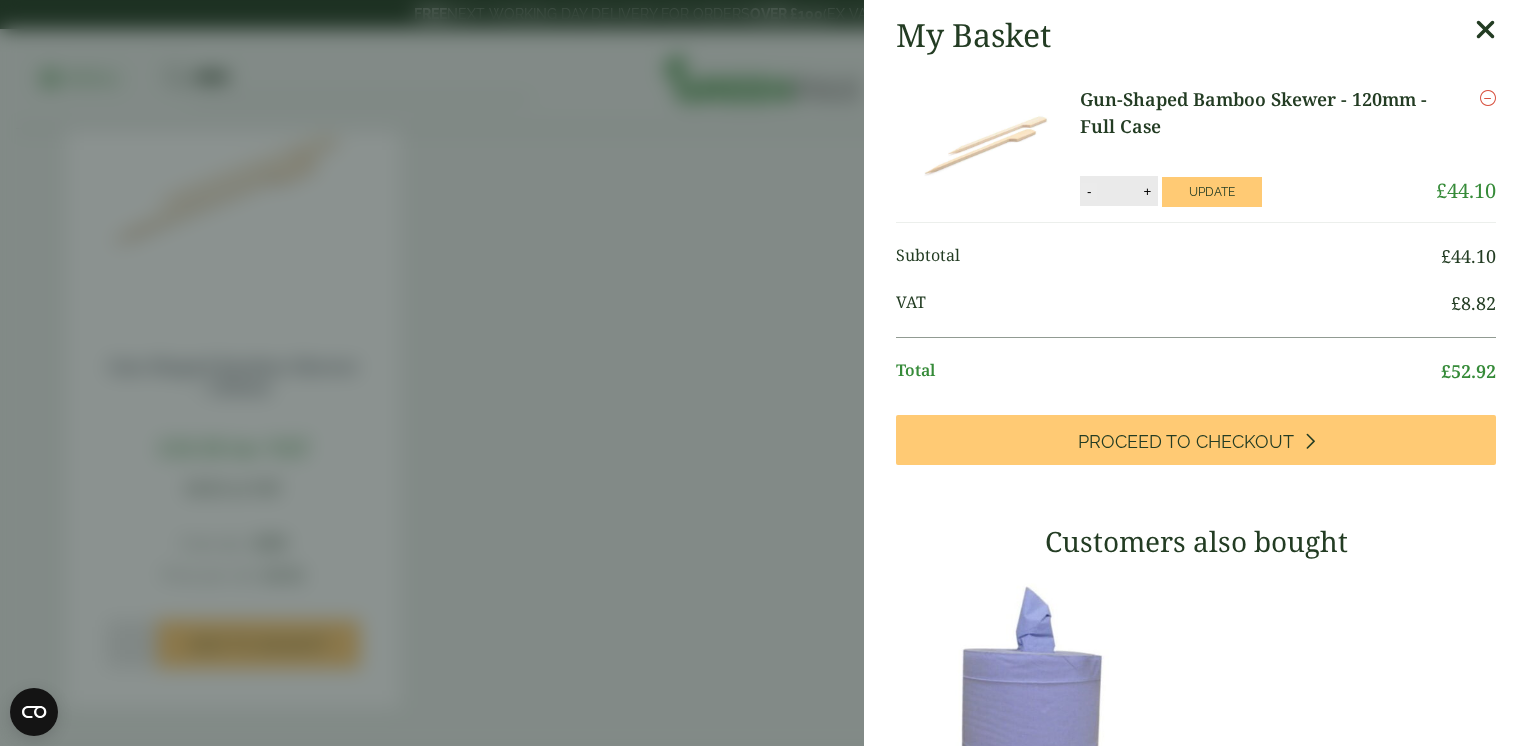 click on "-" at bounding box center [1089, 191] 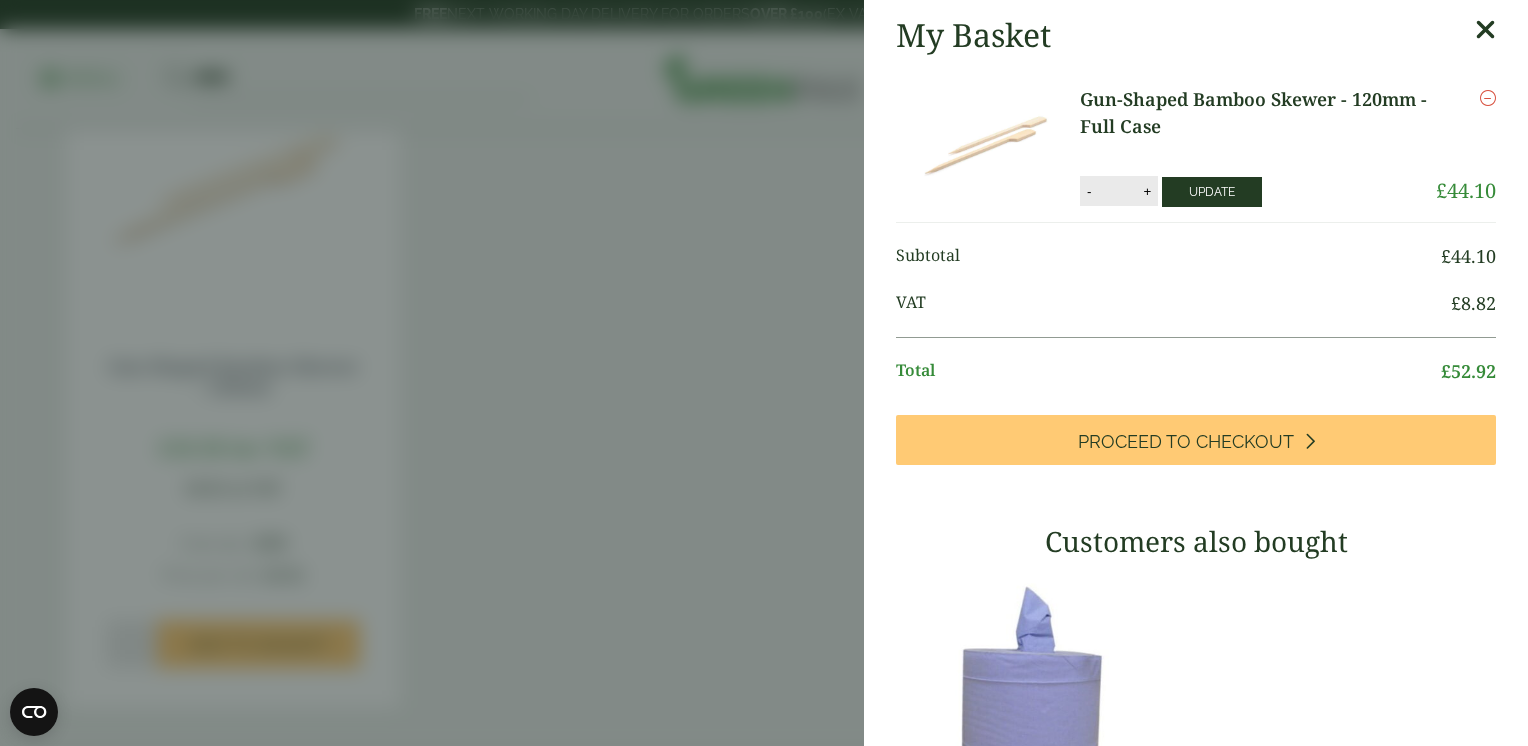 click on "Update" at bounding box center [1212, 192] 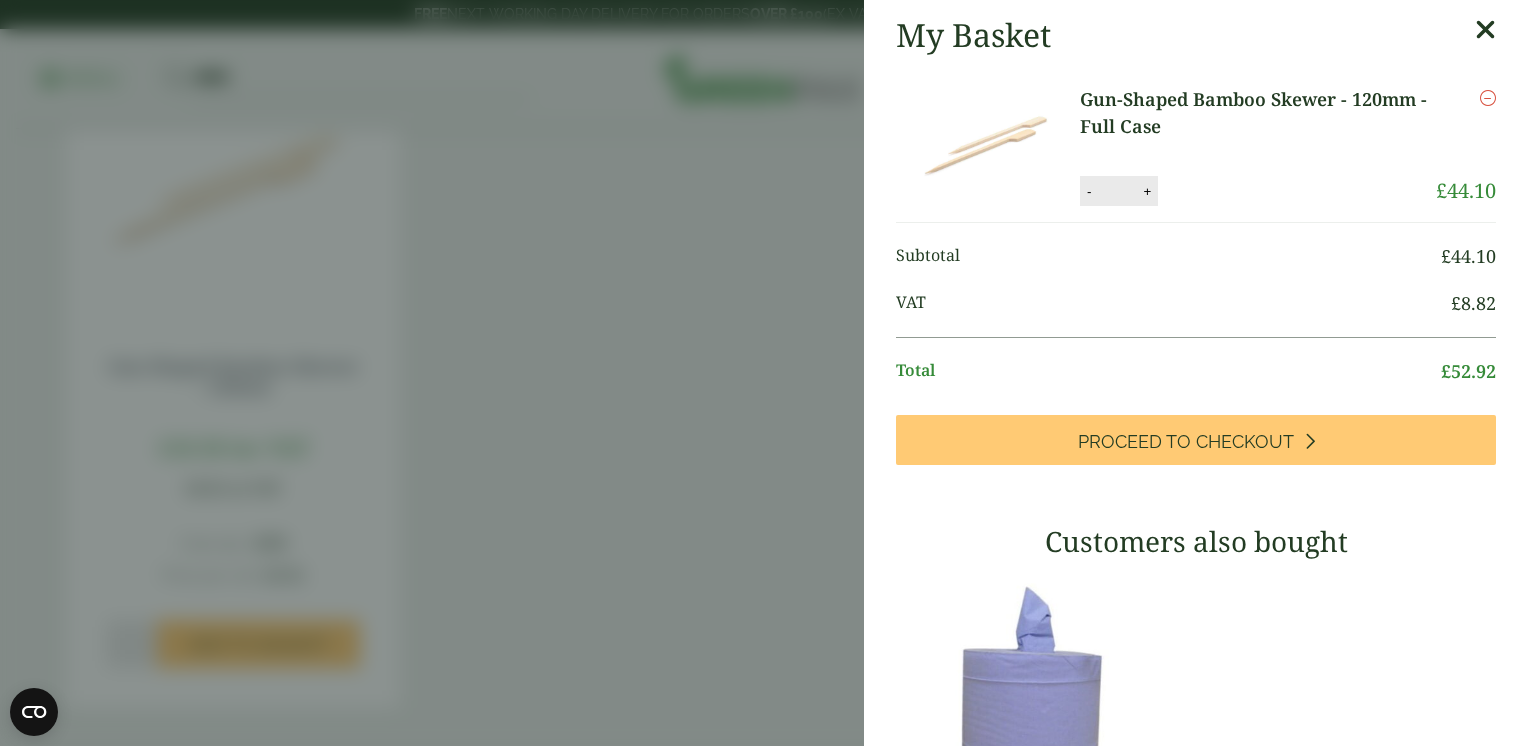 click at bounding box center [1485, 30] 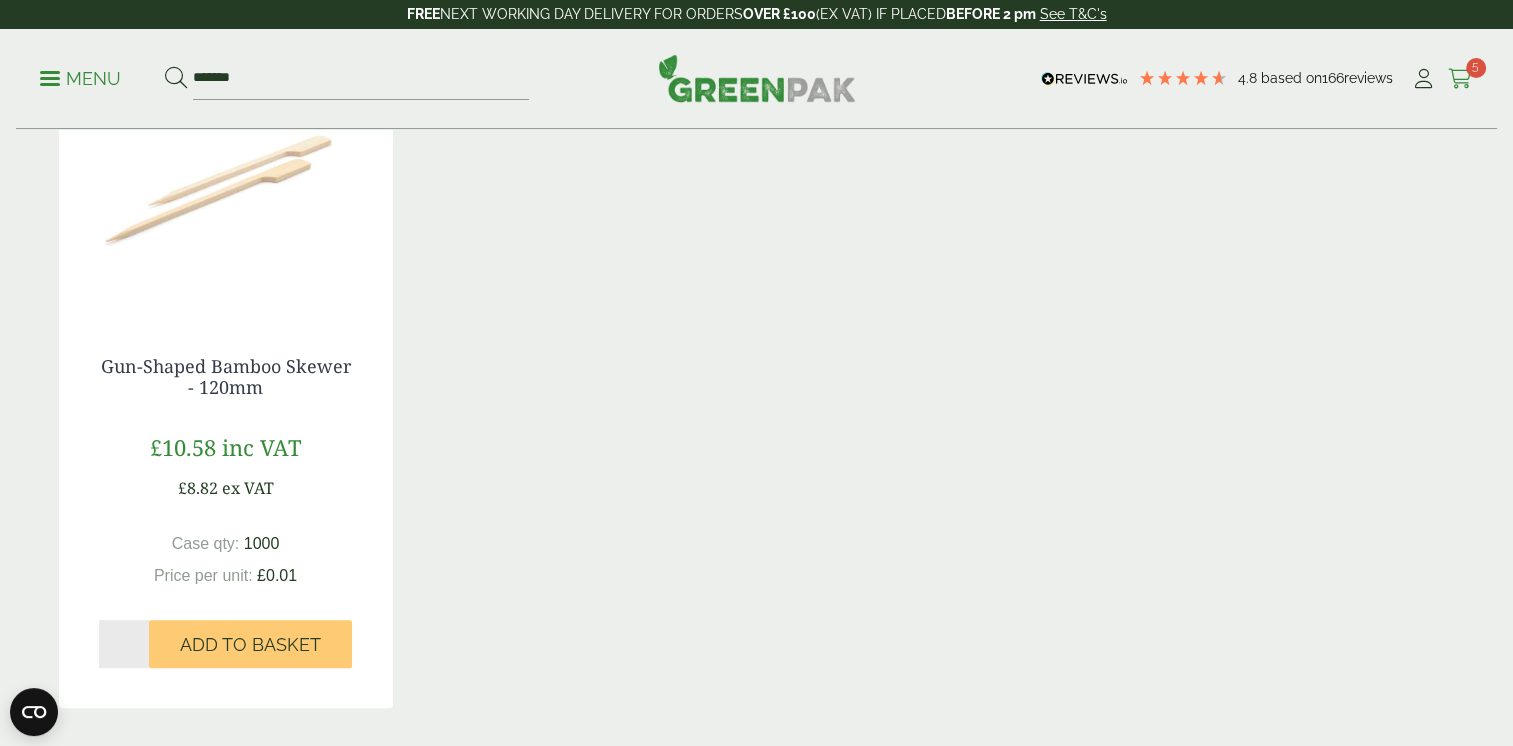 click at bounding box center [1460, 79] 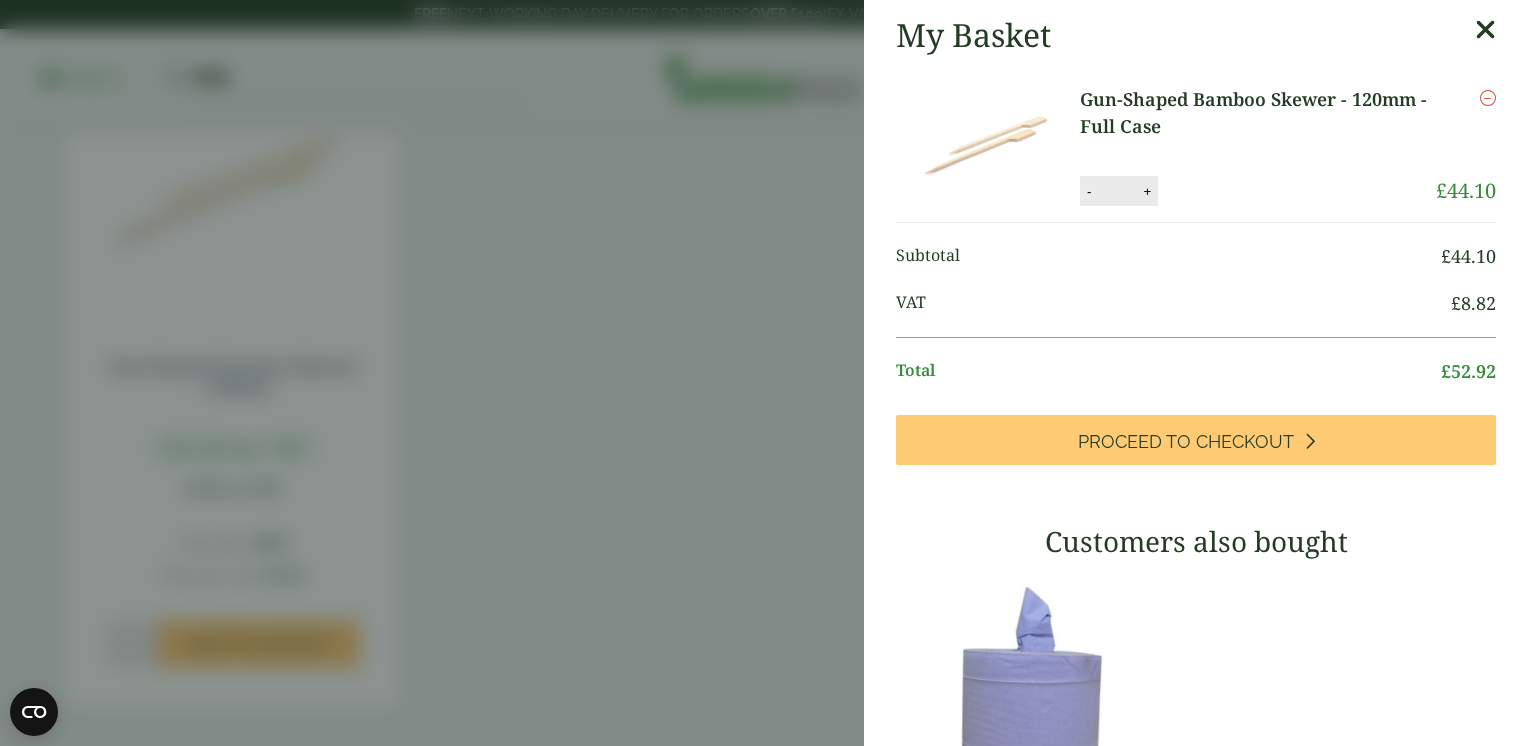 click on "-" at bounding box center (1089, 191) 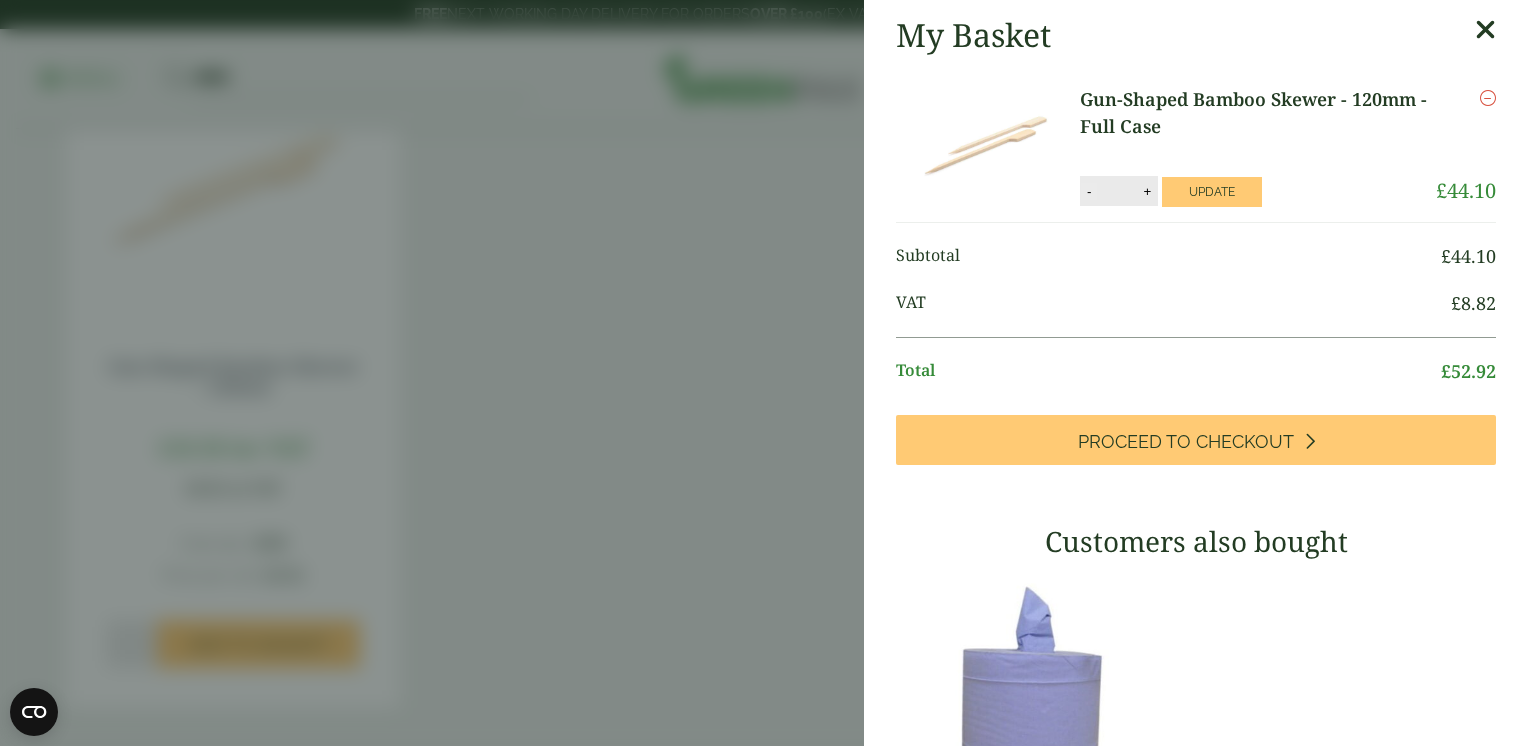 click on "-" at bounding box center [1089, 191] 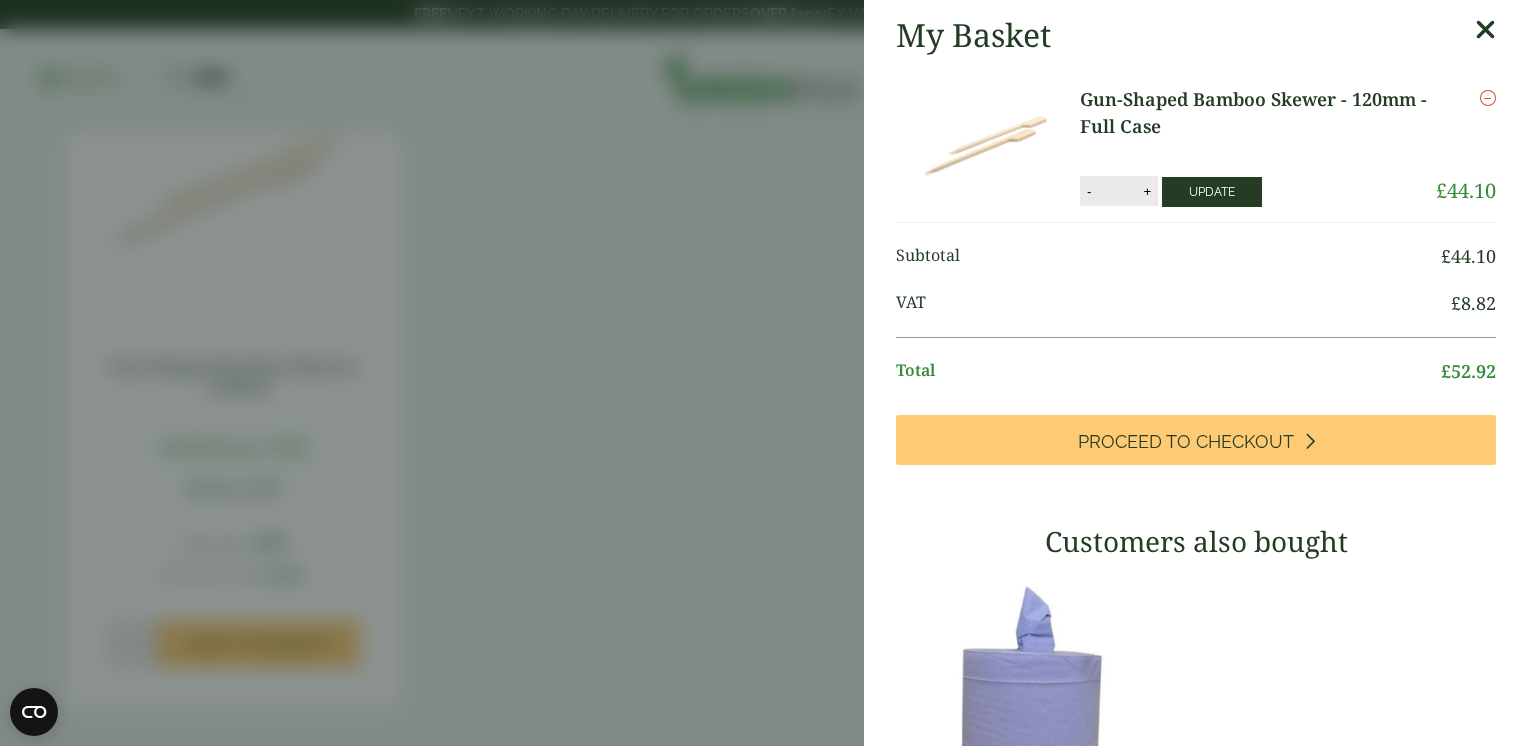 click on "Update" at bounding box center [1212, 192] 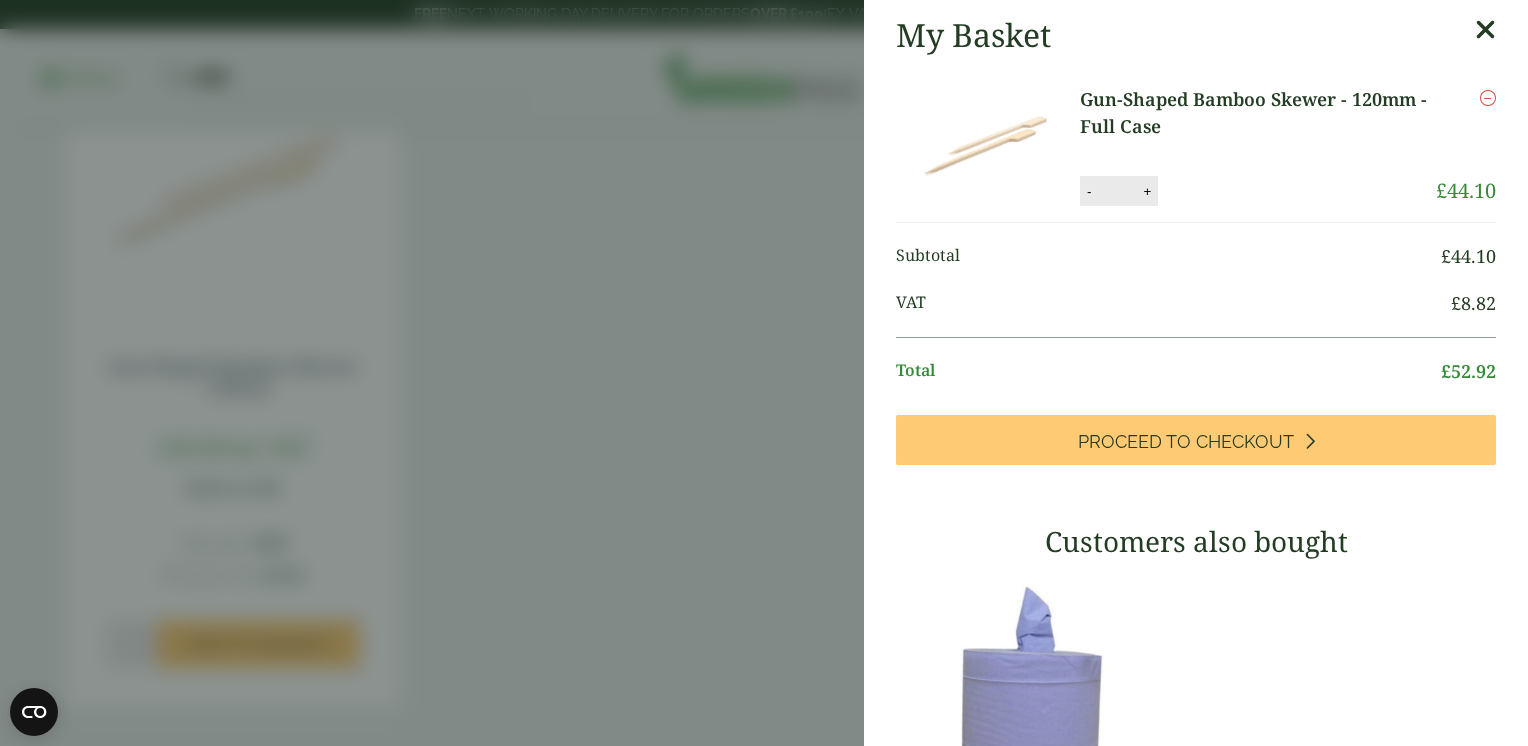 click on "-" at bounding box center (1089, 191) 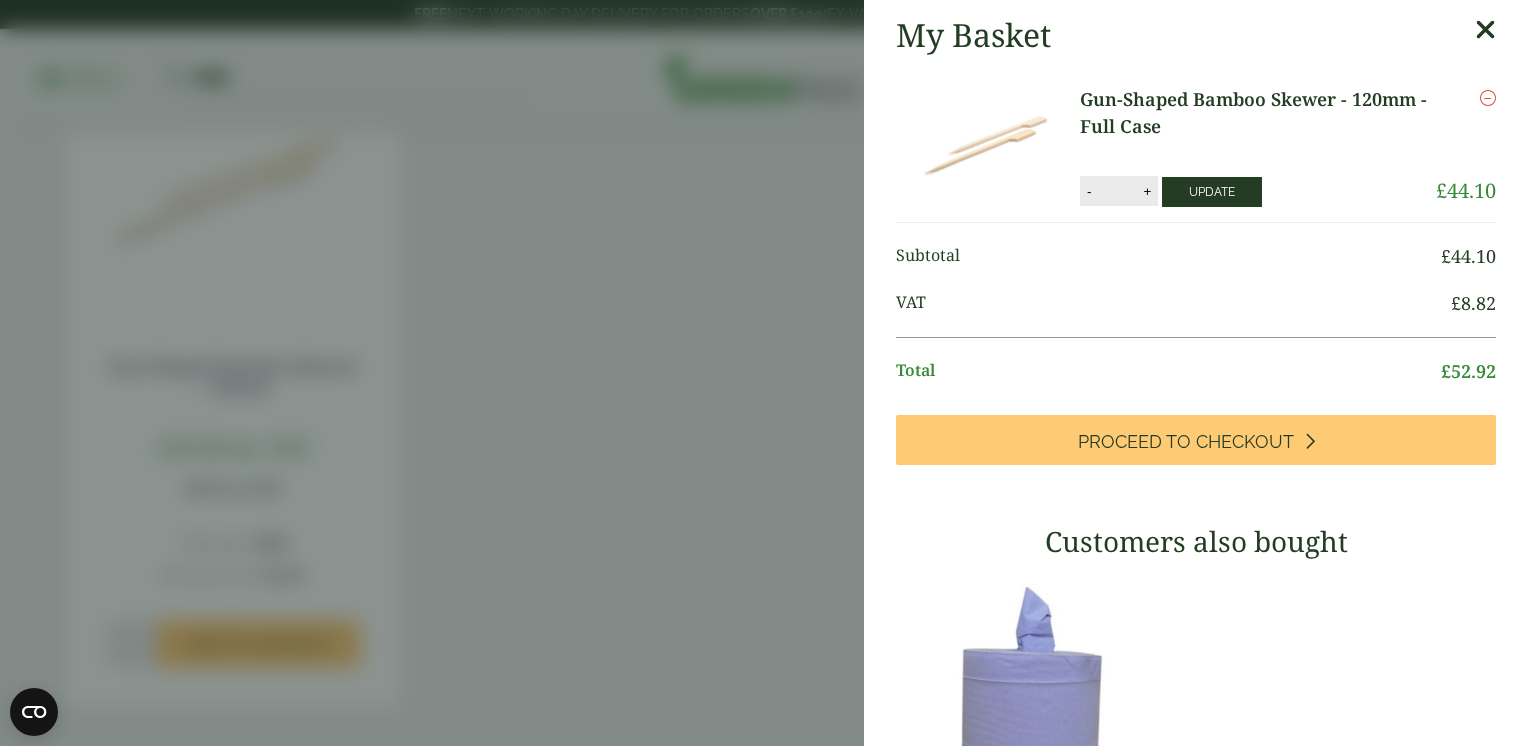 click on "Update" at bounding box center (1212, 192) 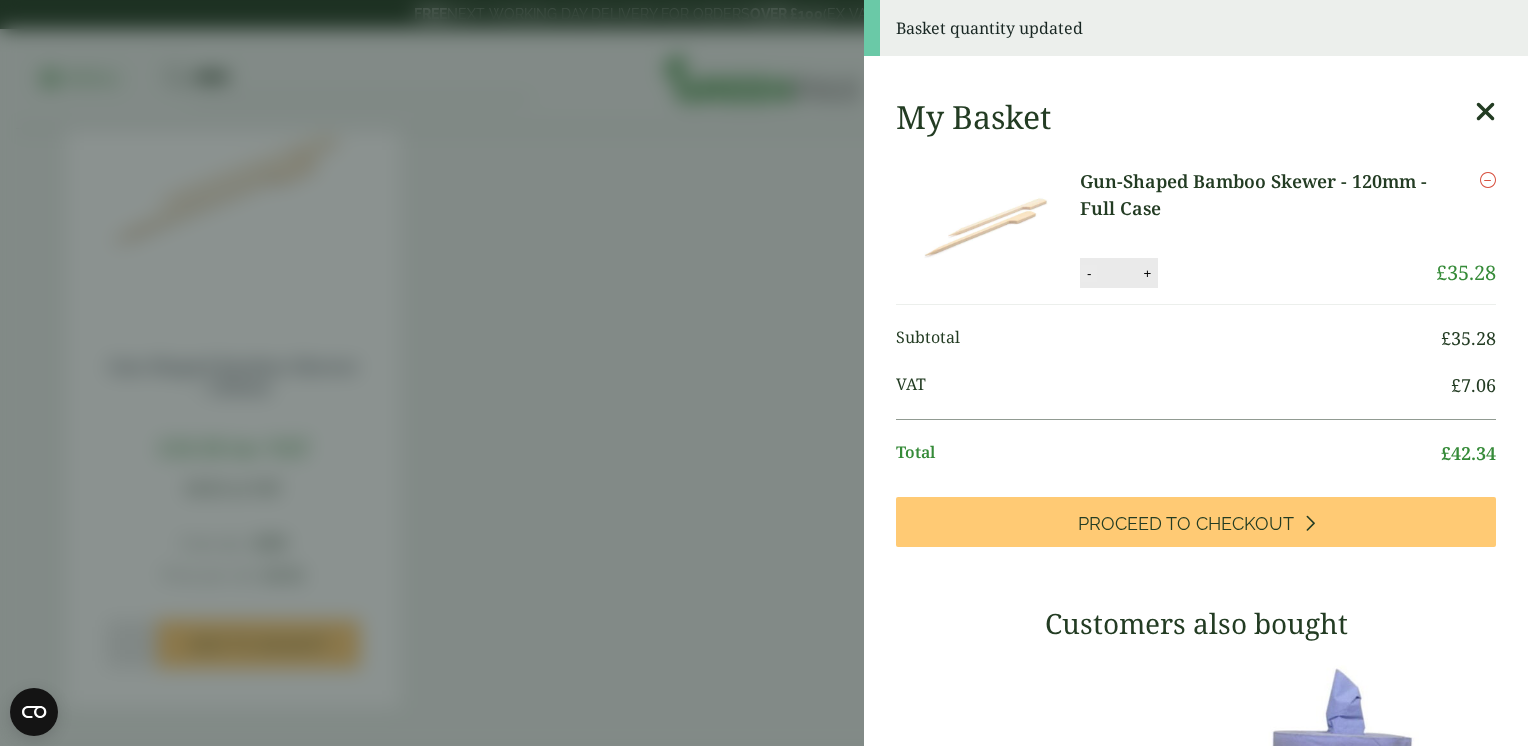 click on "-" at bounding box center [1089, 273] 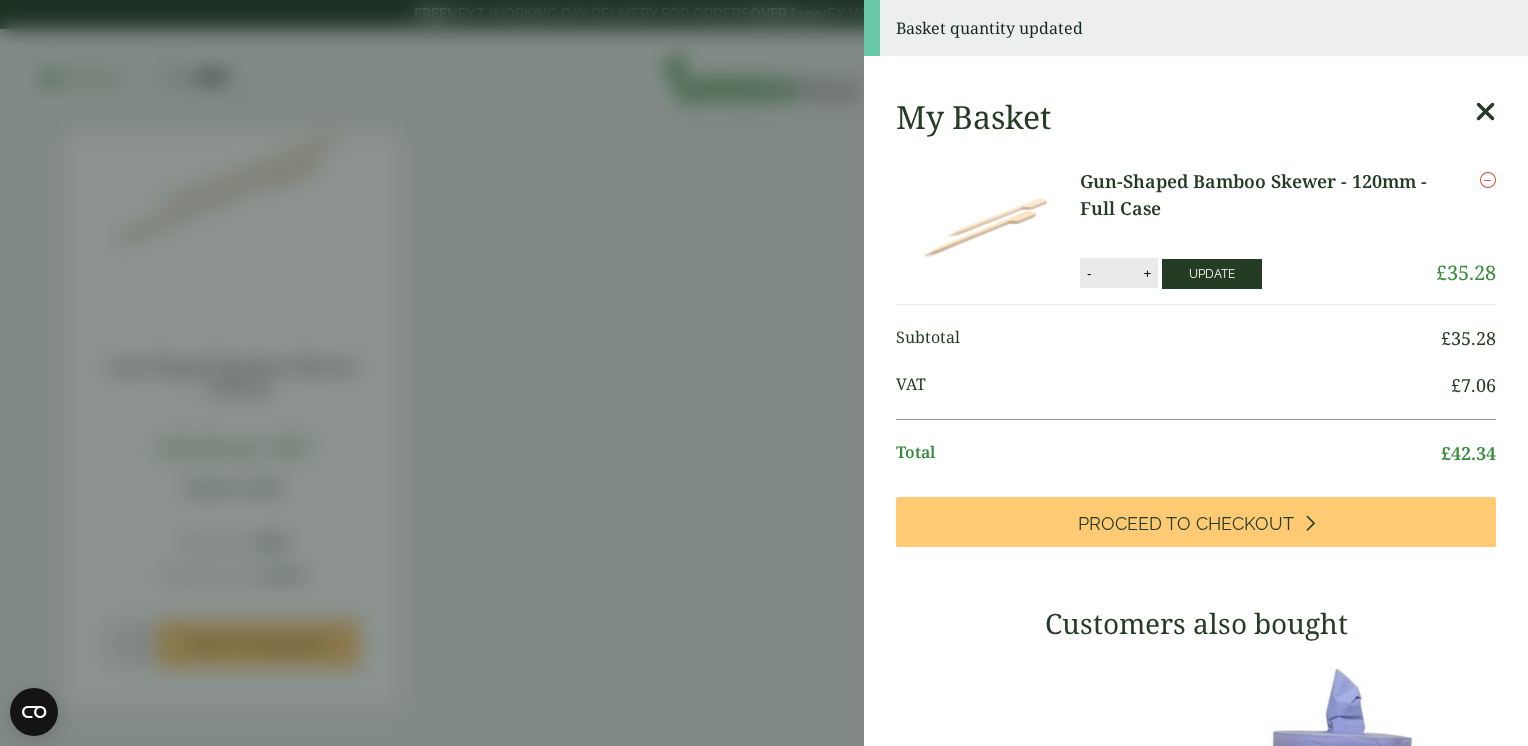 click on "Update" at bounding box center [1212, 274] 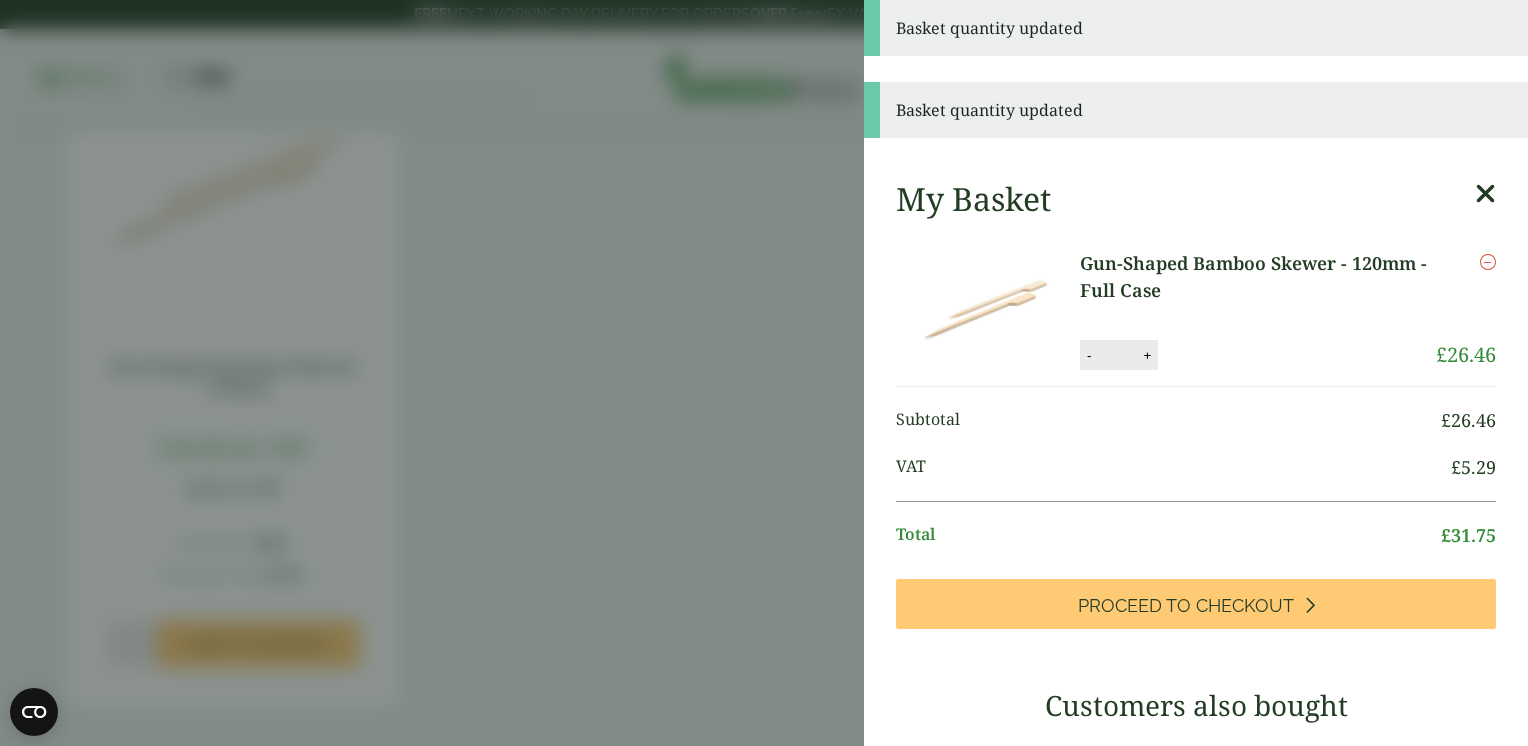 click on "-" at bounding box center [1089, 355] 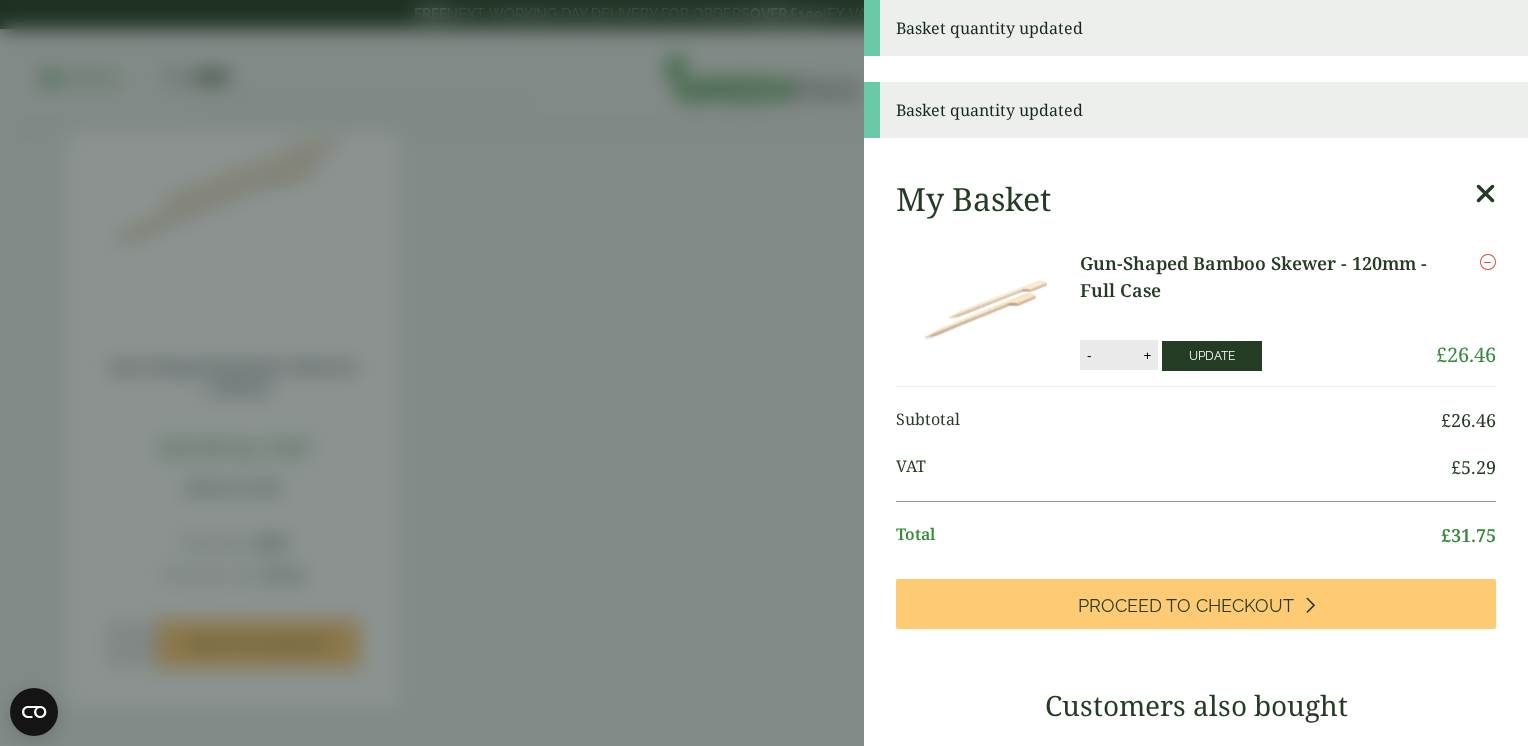 click on "Update" at bounding box center [1212, 356] 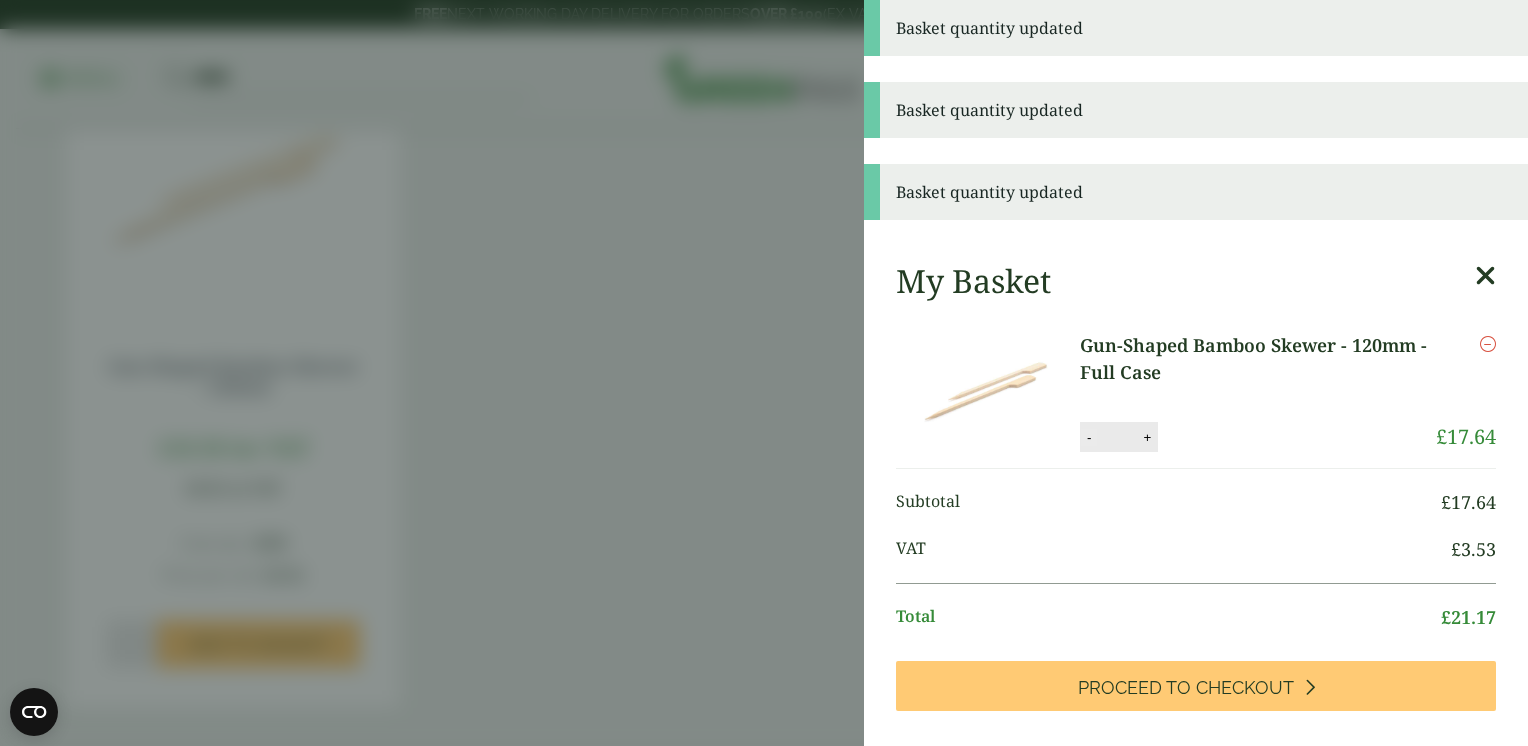click on "-" at bounding box center (1089, 437) 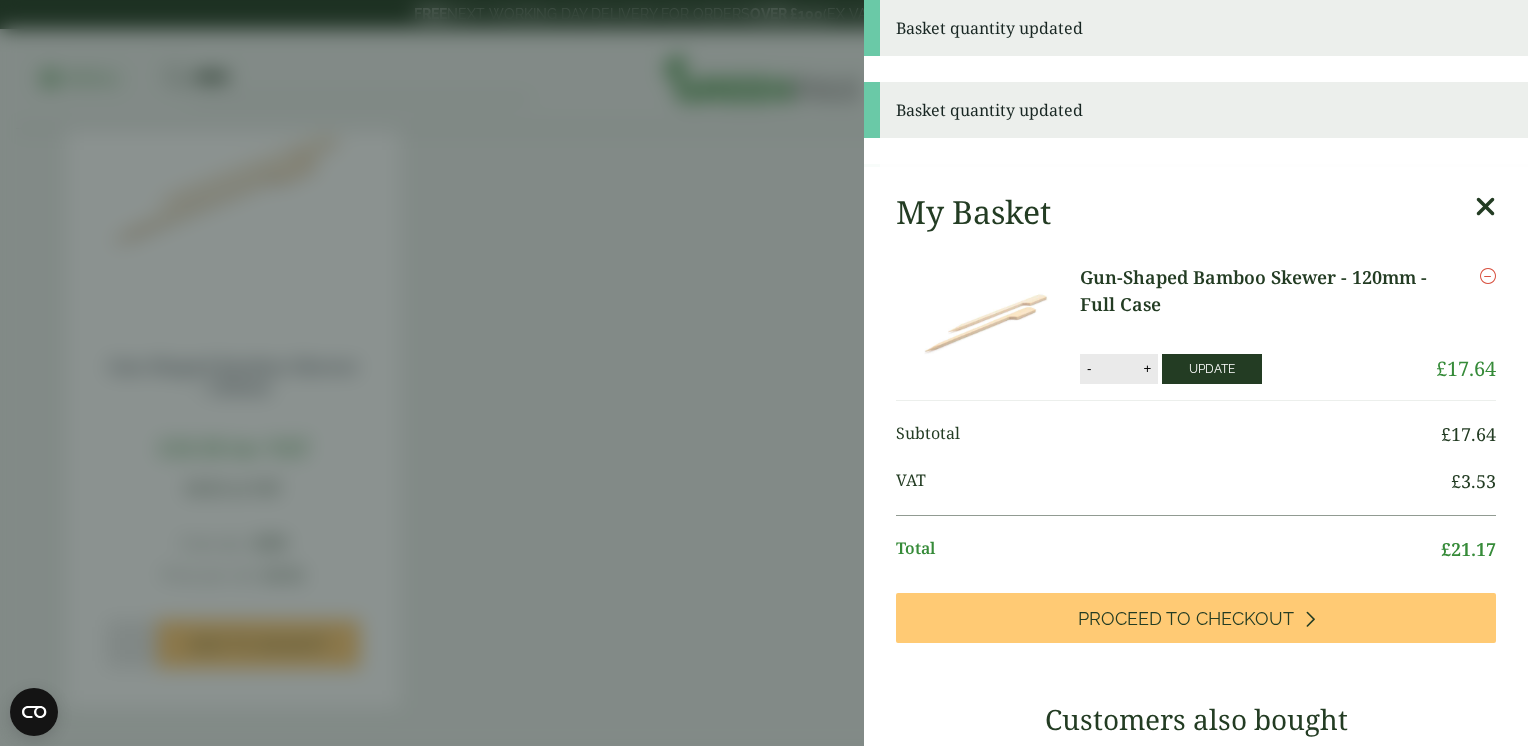click on "Subtotal
£ 17.64" at bounding box center (1196, 434) 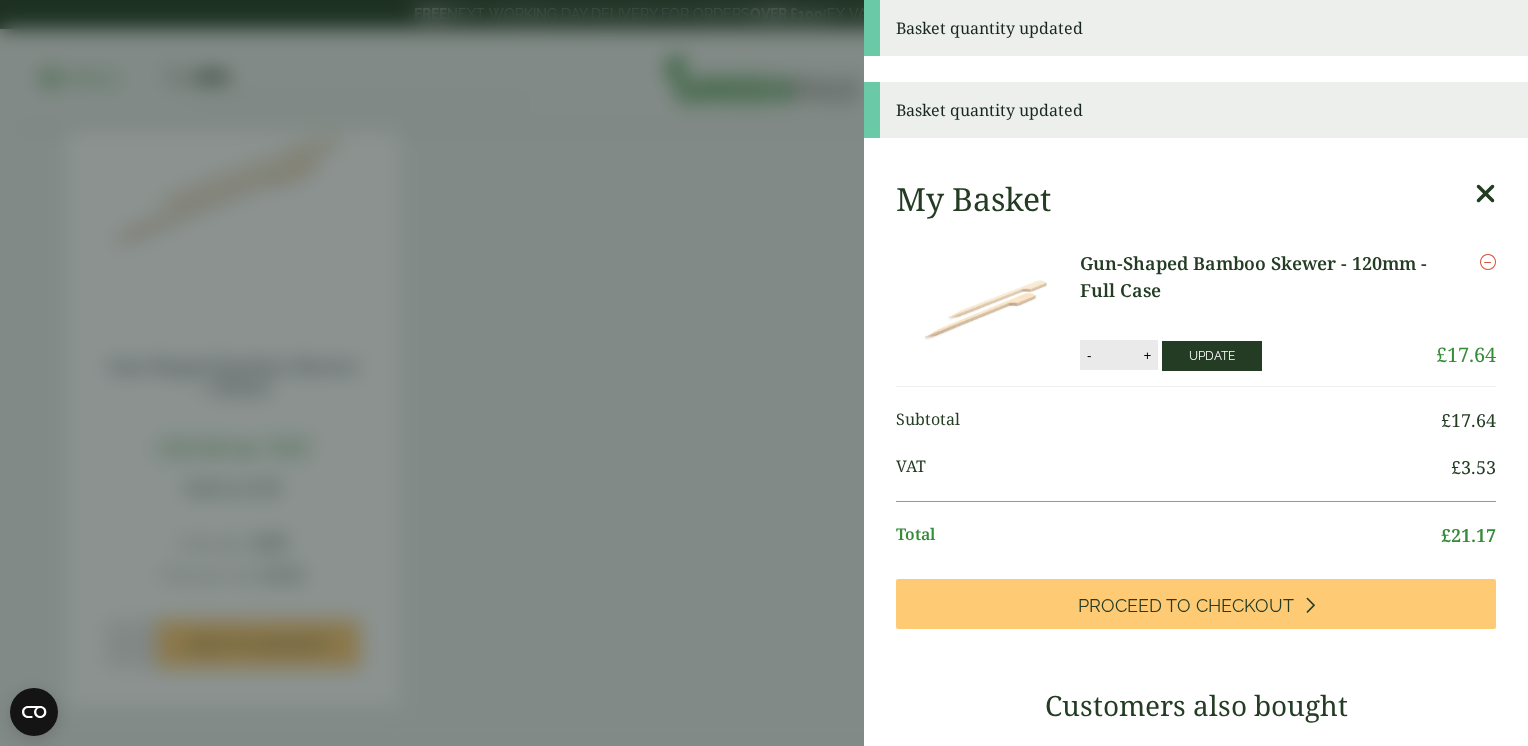 click on "Update" at bounding box center (1212, 356) 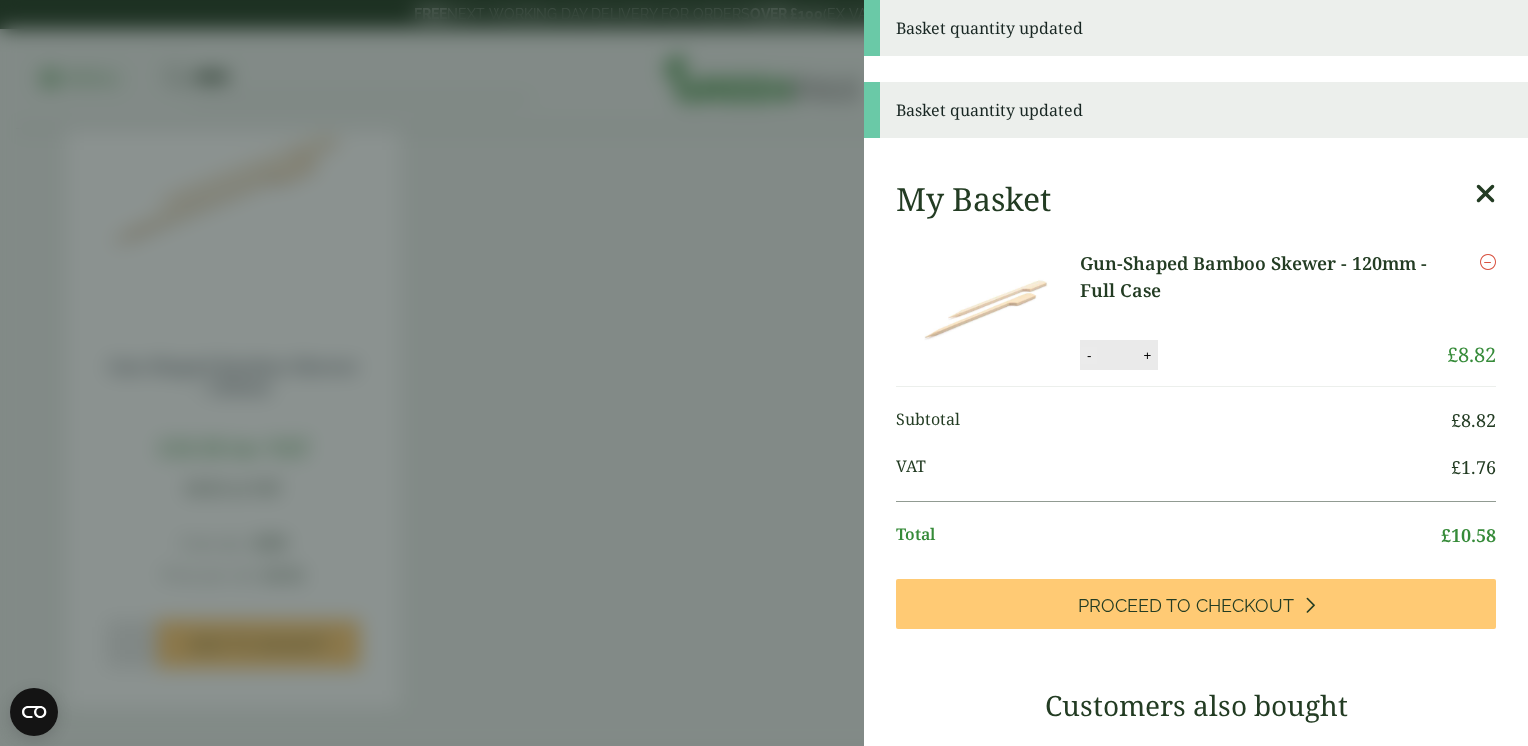 click on "-" at bounding box center [1089, 355] 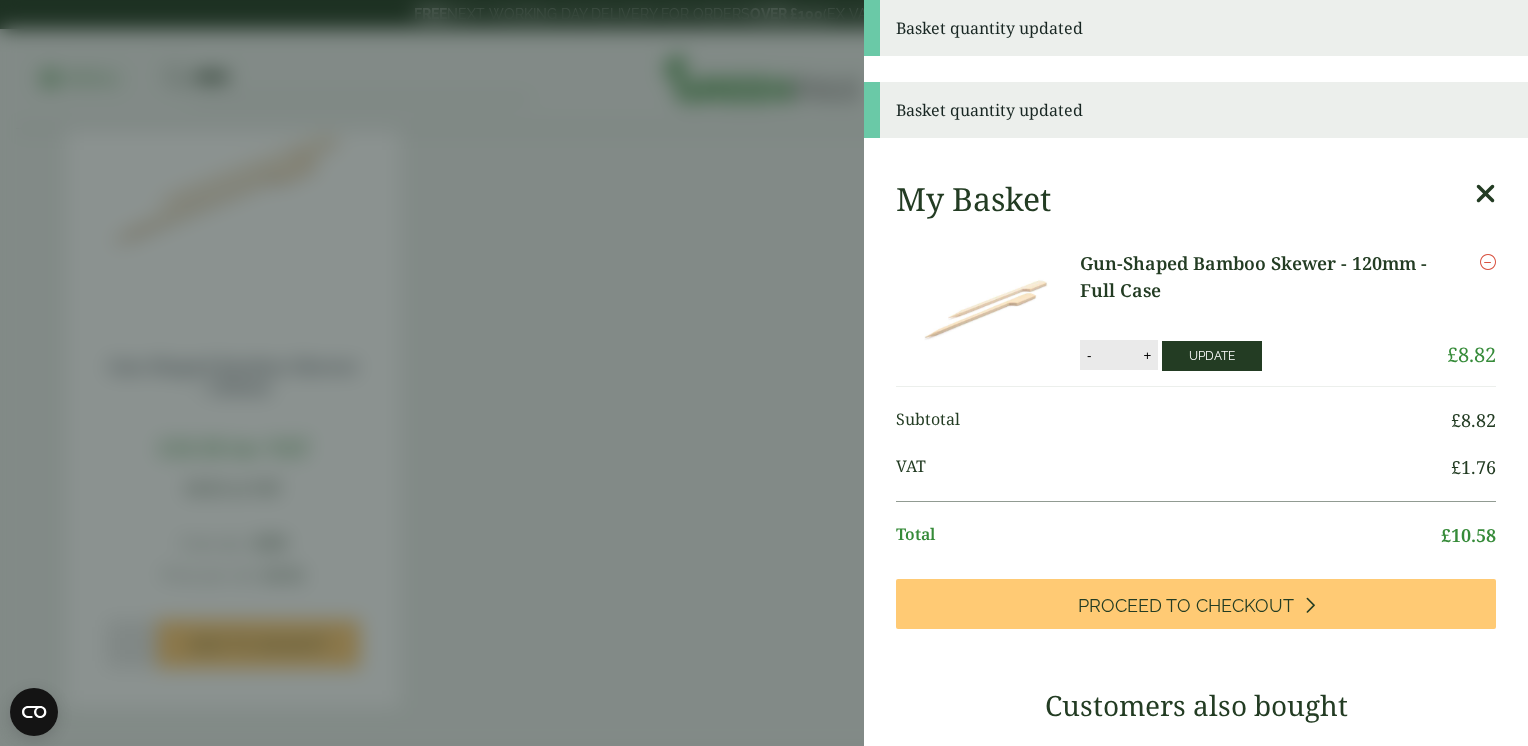 click on "Update" at bounding box center [1212, 356] 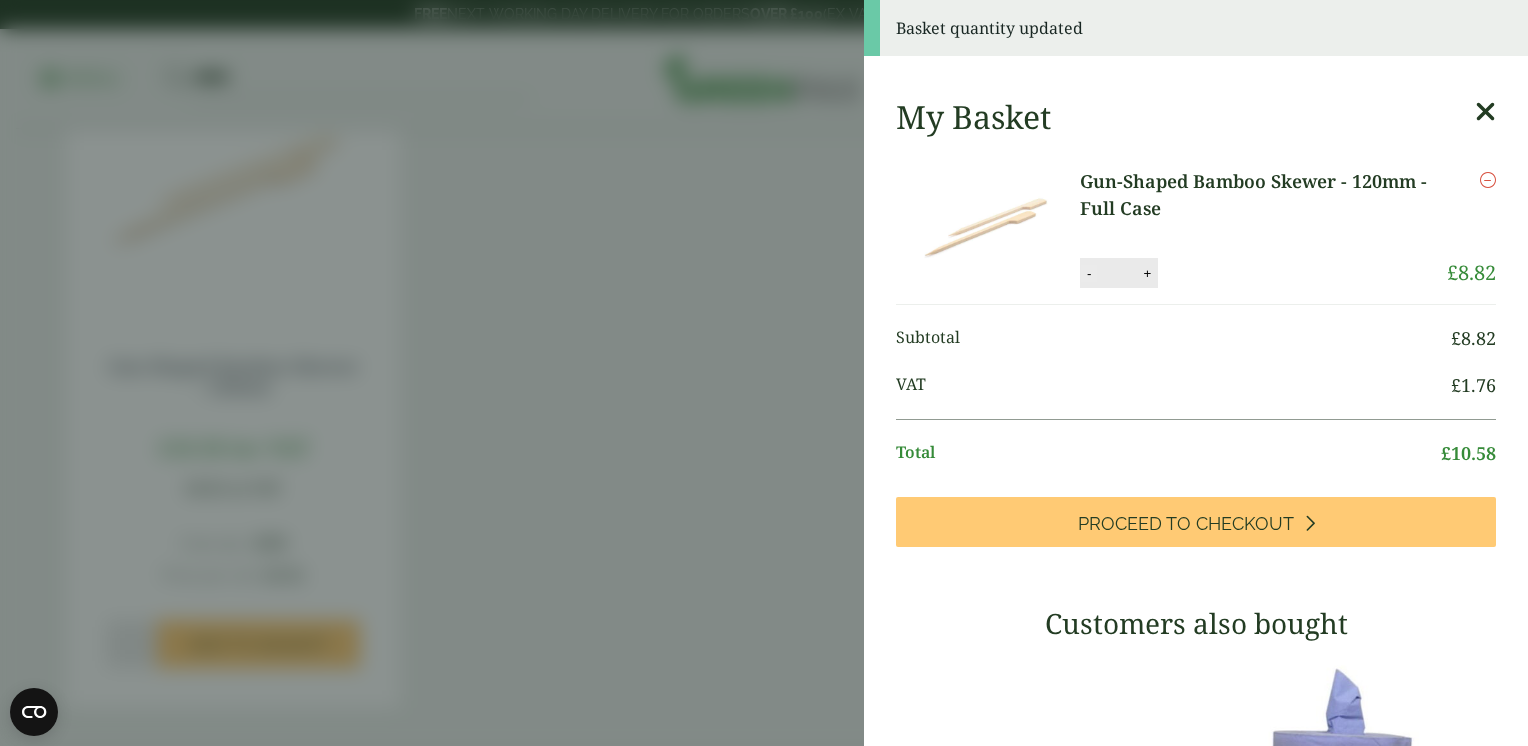 click on "-" at bounding box center [1089, 273] 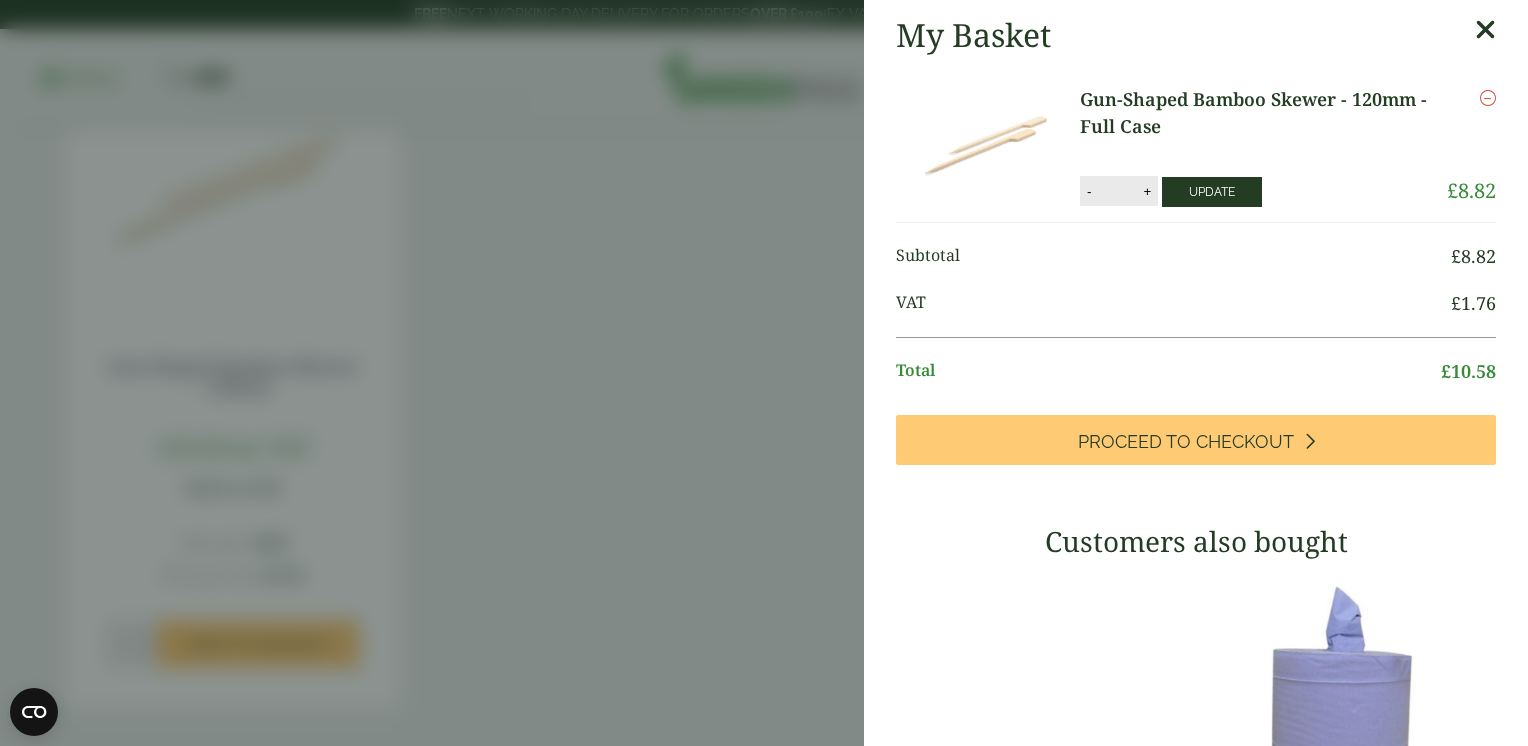 click on "Update" at bounding box center [1212, 192] 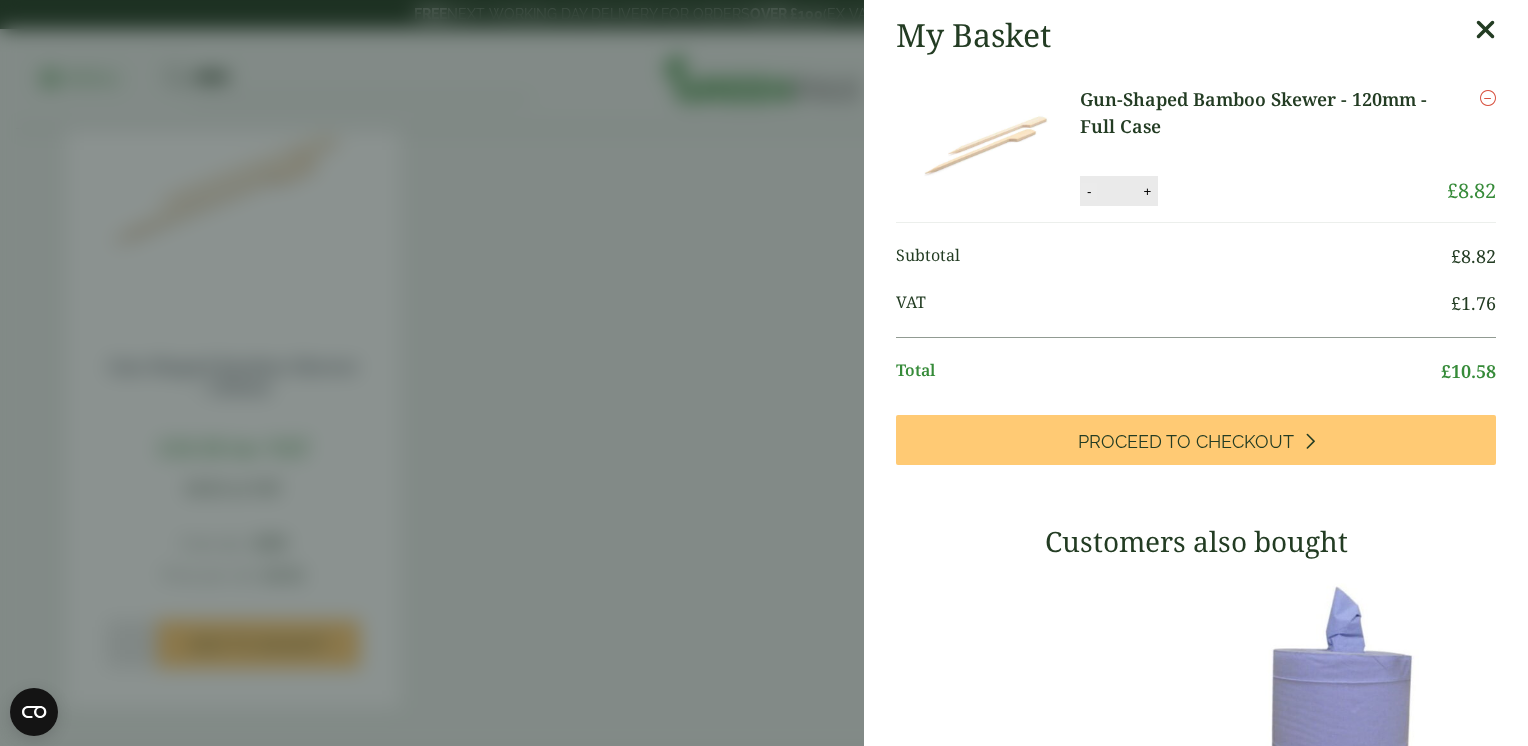 click on "-" at bounding box center [1089, 191] 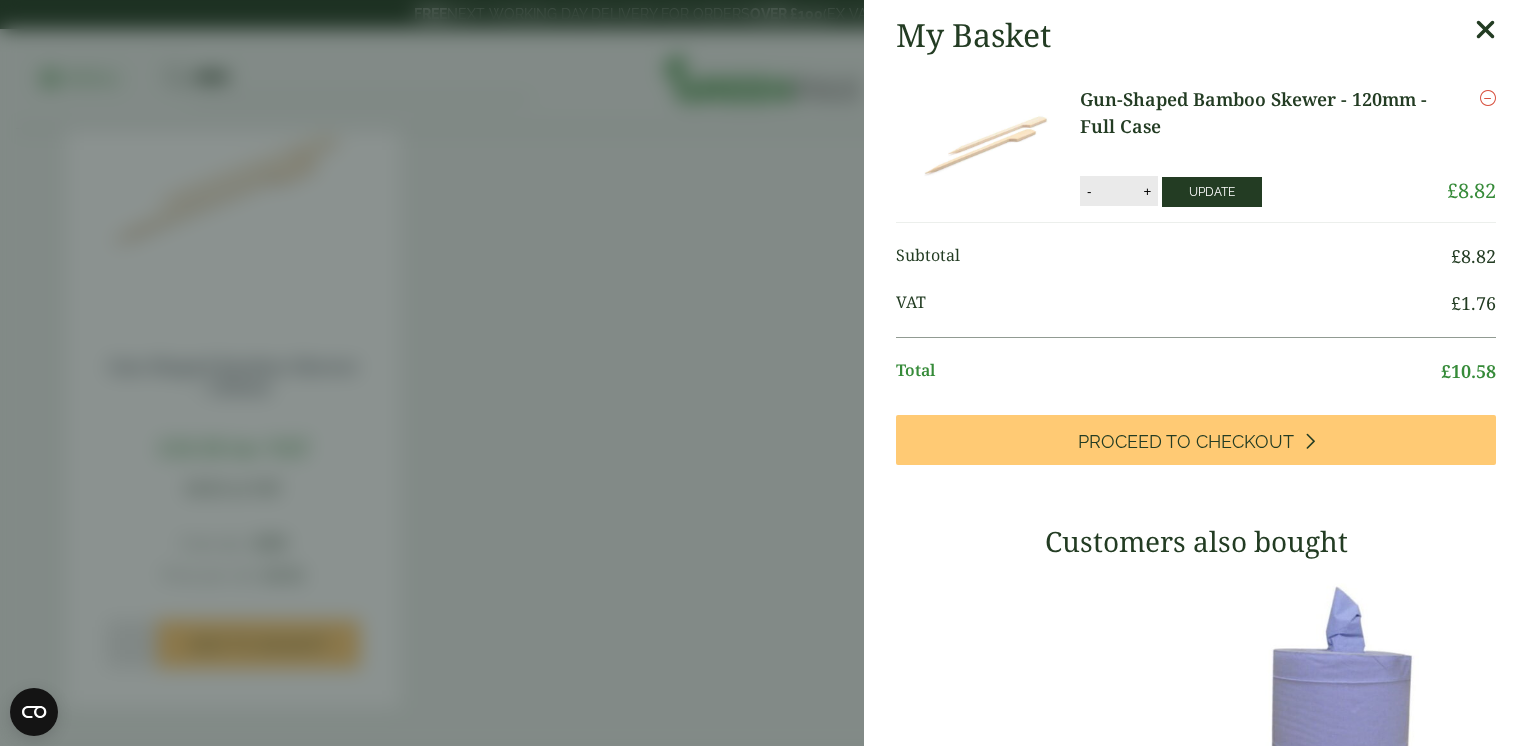 click on "Update" at bounding box center [1212, 192] 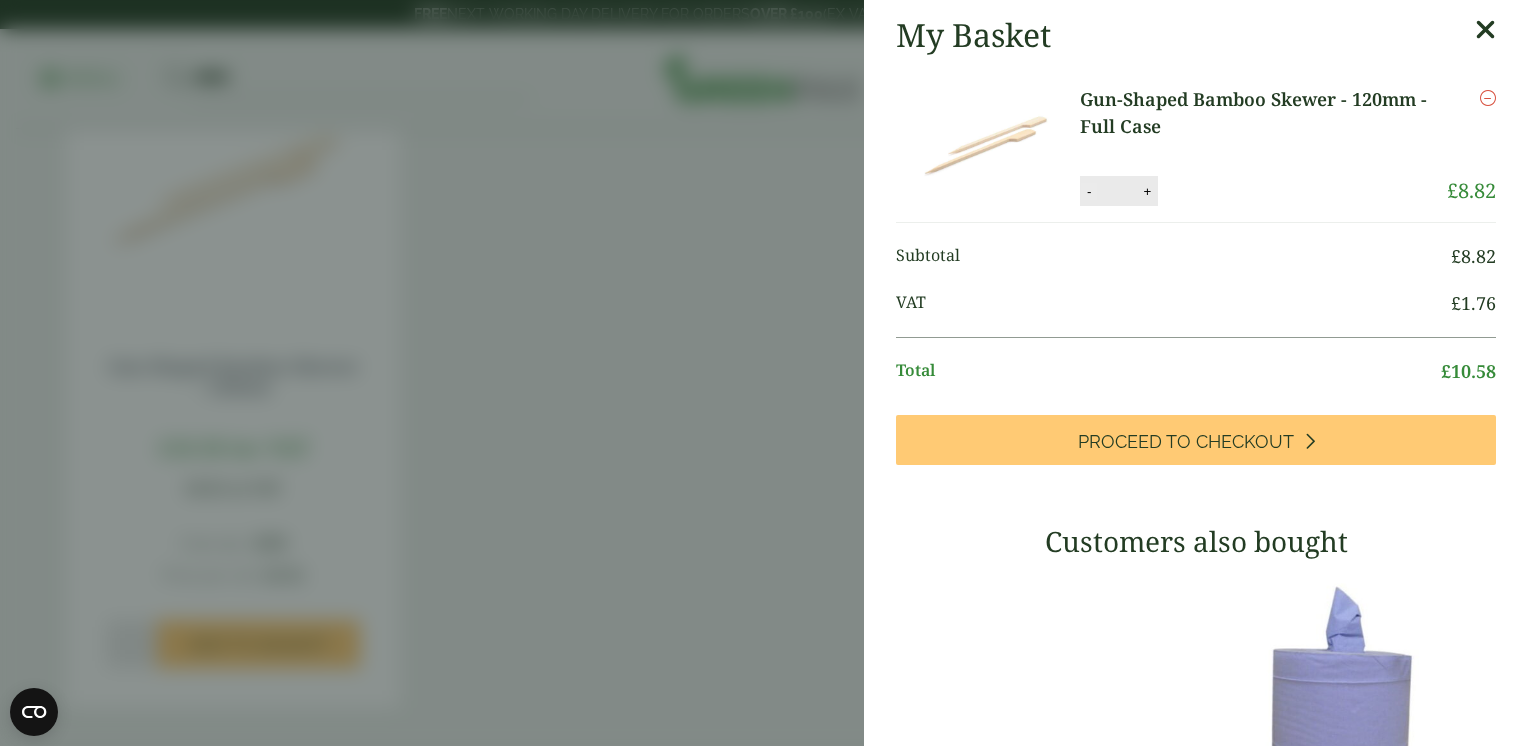 click on "-" at bounding box center (1089, 191) 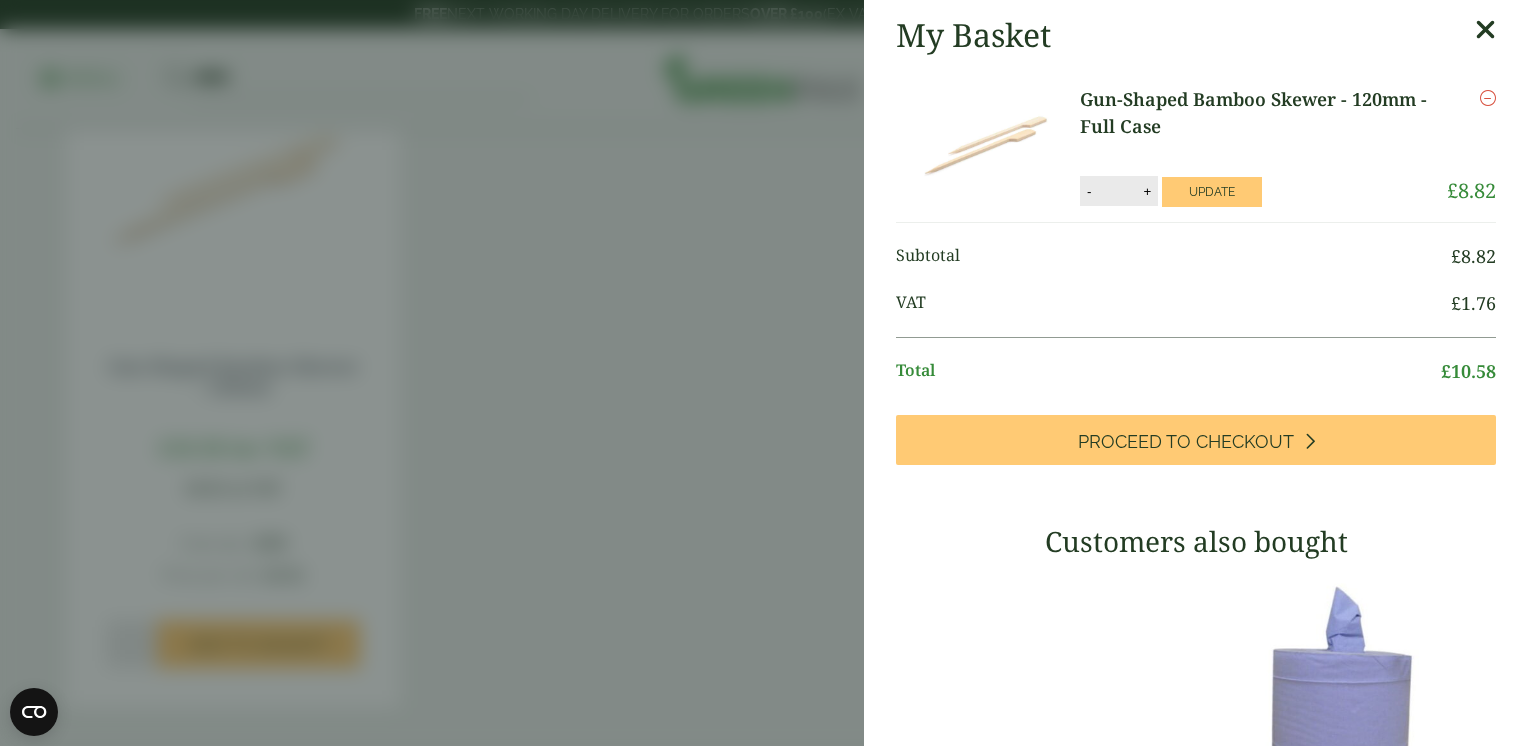 click on "My Basket" at bounding box center [1196, 35] 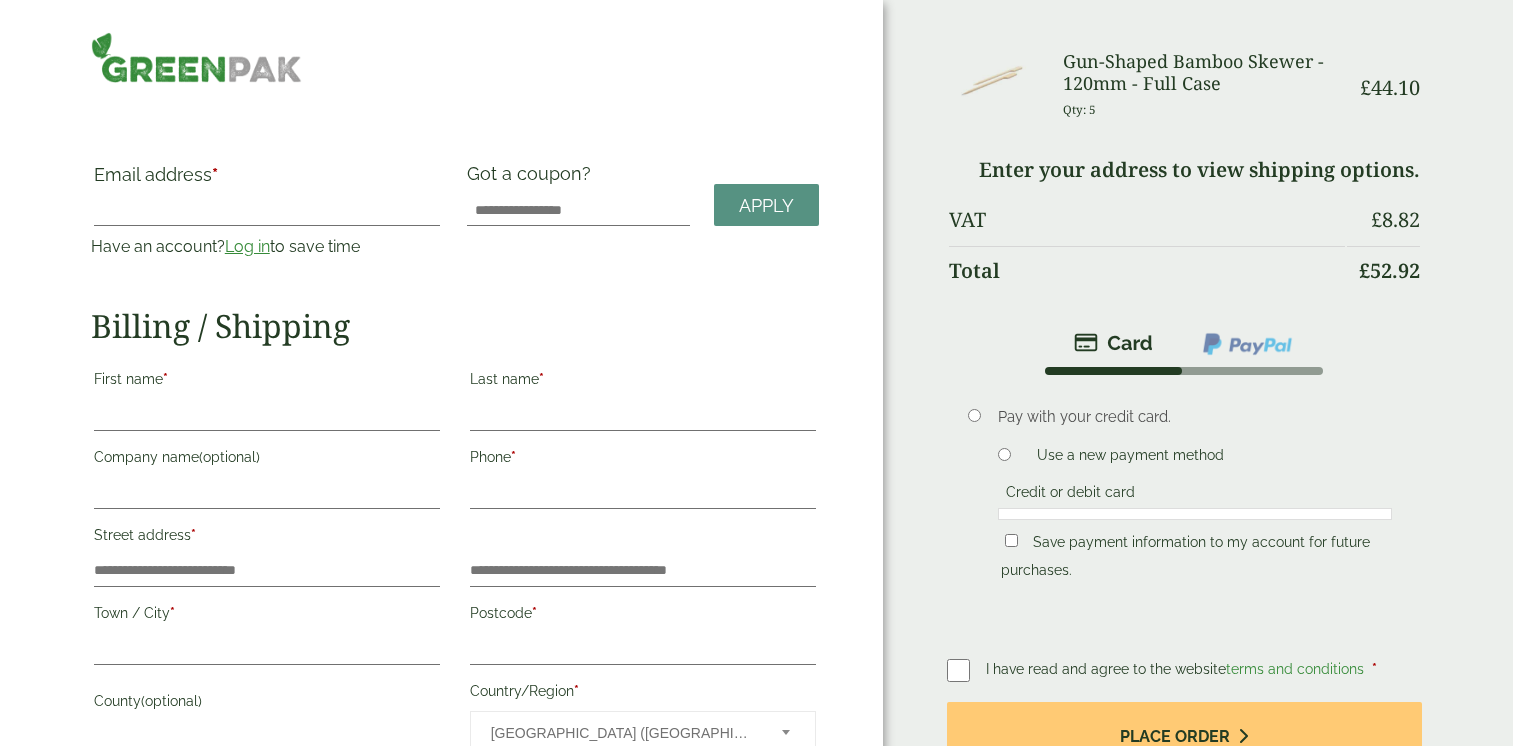 scroll, scrollTop: 0, scrollLeft: 0, axis: both 